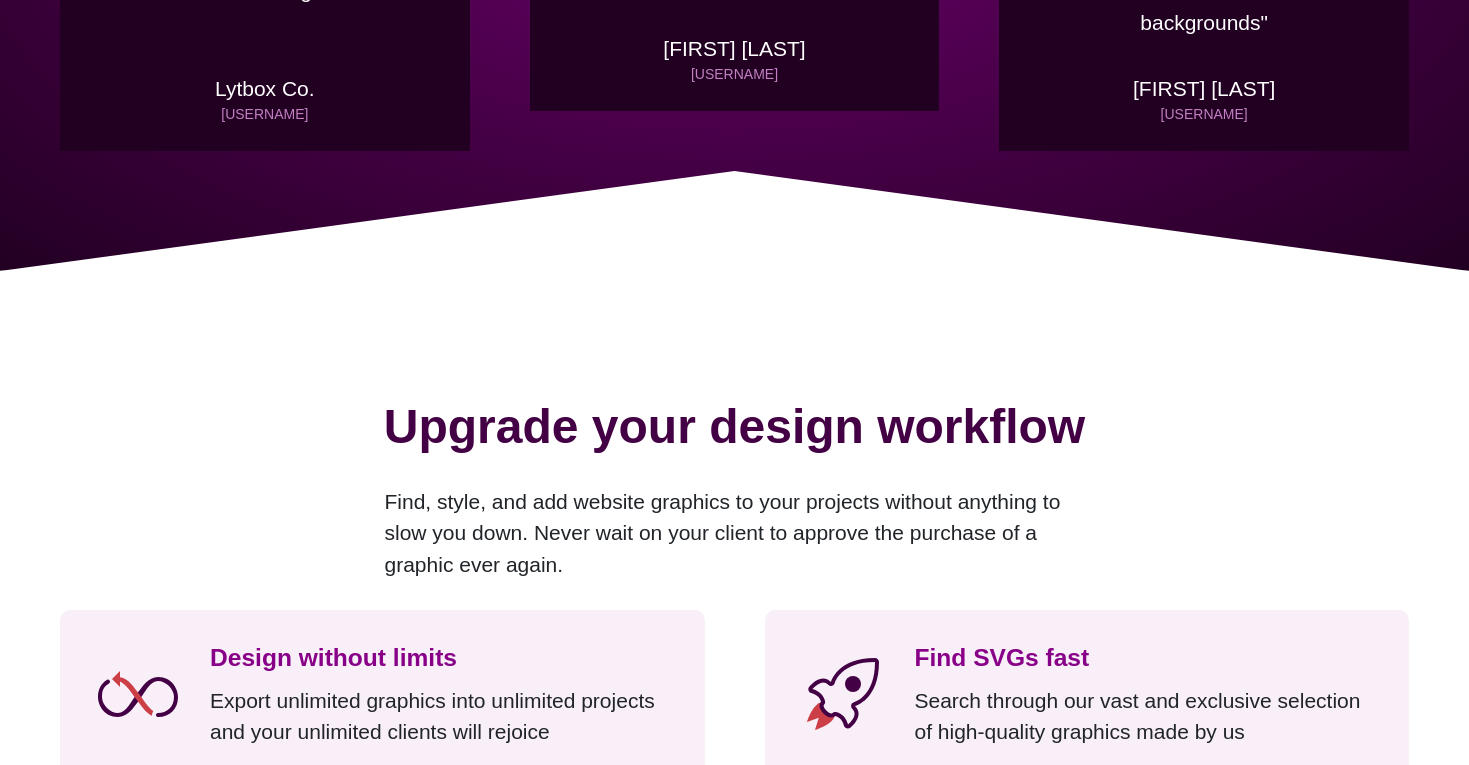 scroll, scrollTop: 910, scrollLeft: 0, axis: vertical 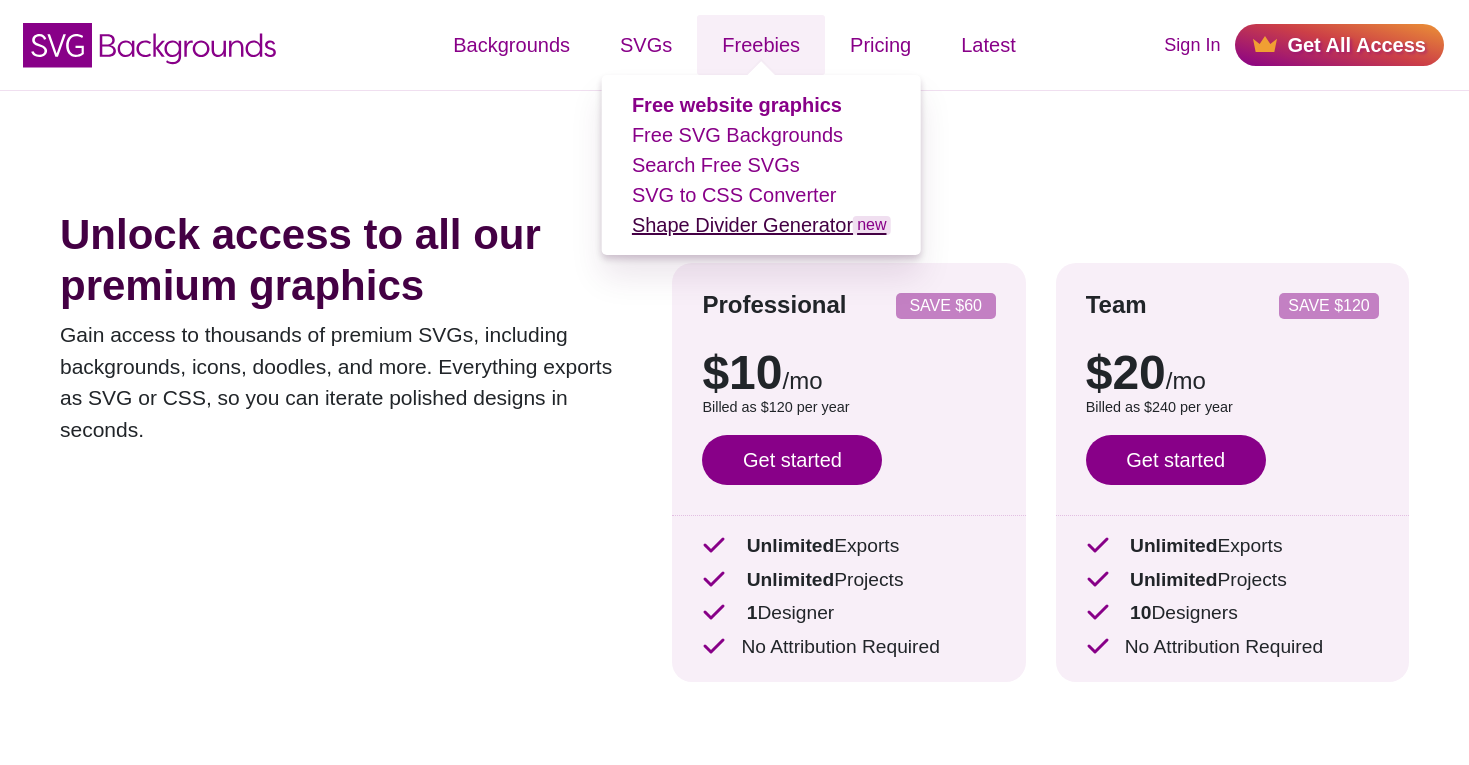 click on "Shape Divider Generator  new" at bounding box center [761, 225] 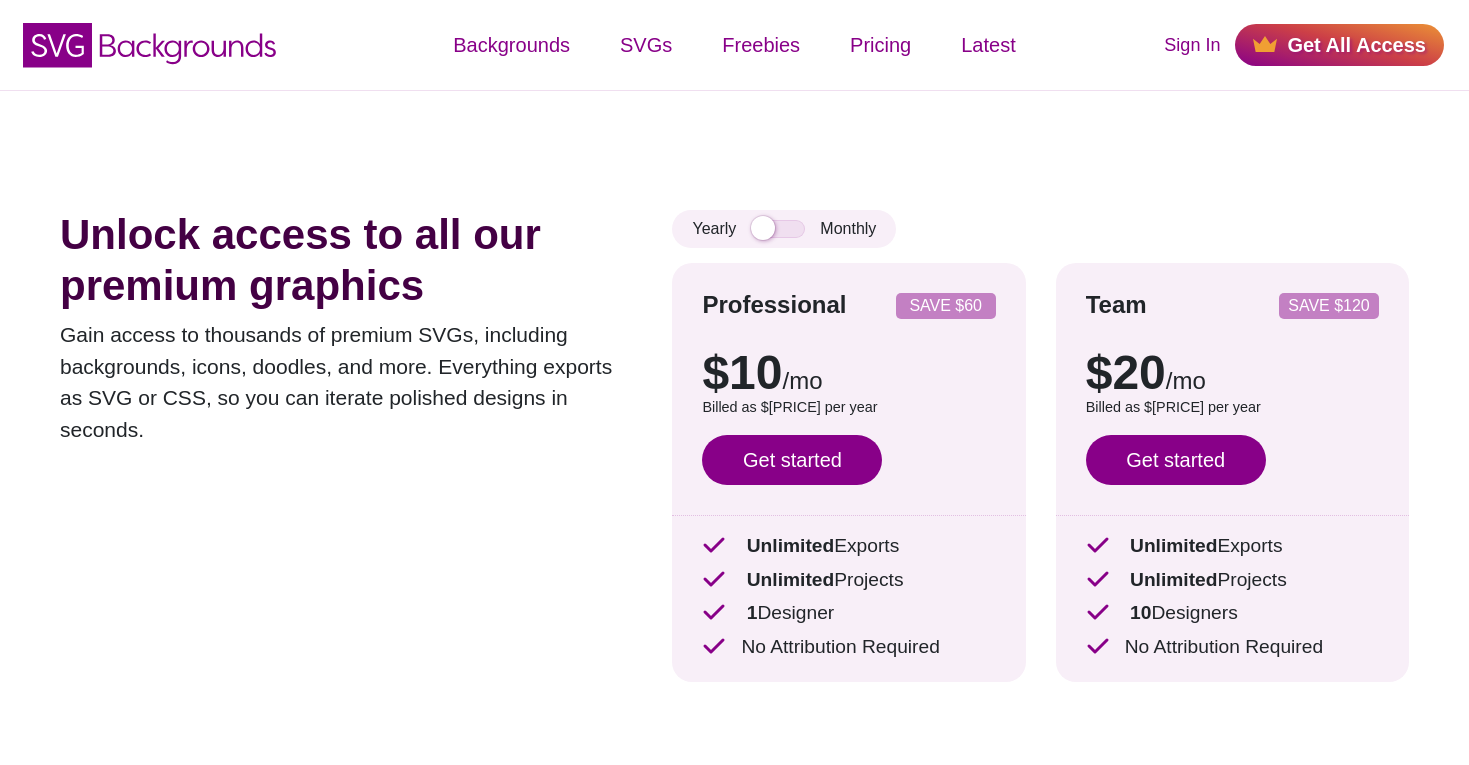 scroll, scrollTop: 0, scrollLeft: 0, axis: both 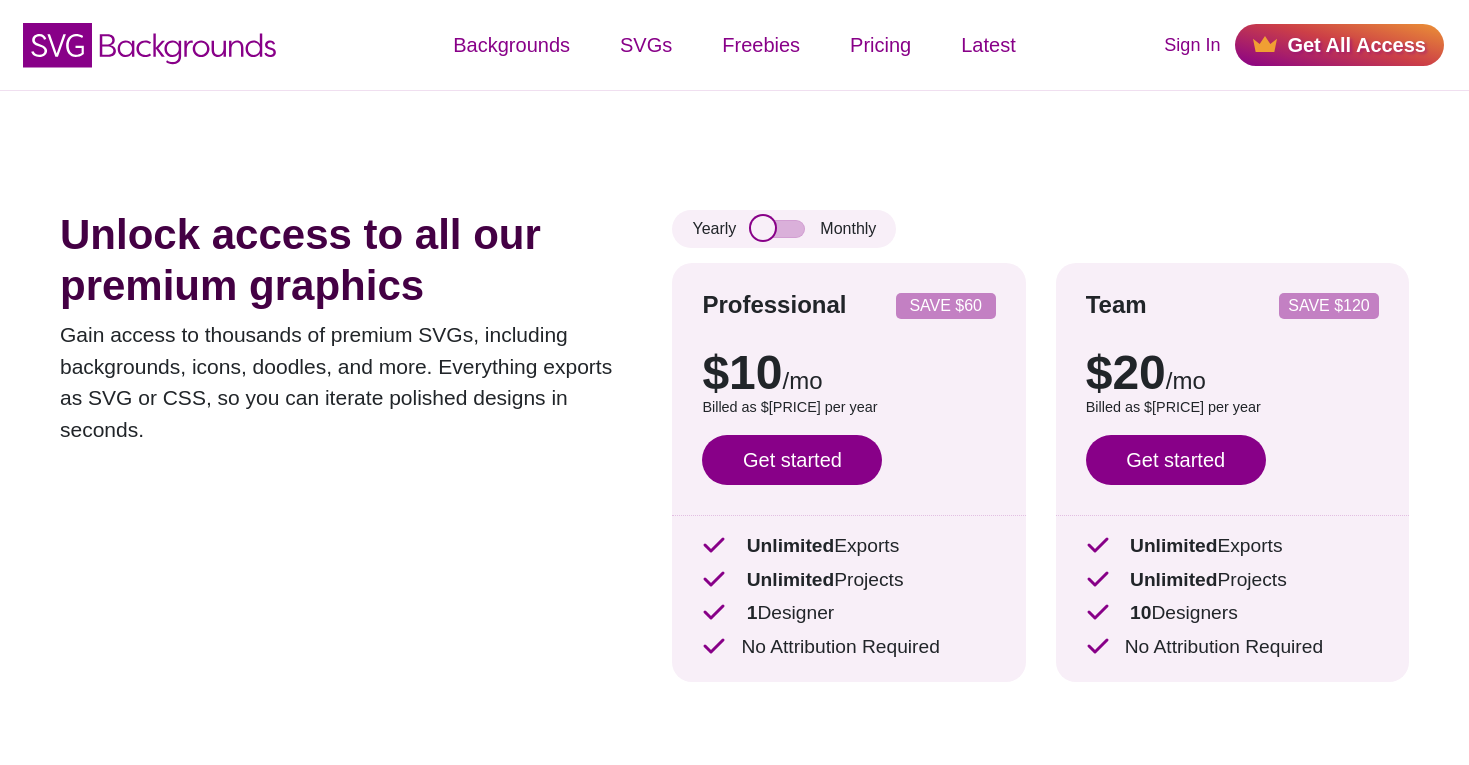 click at bounding box center [778, 229] 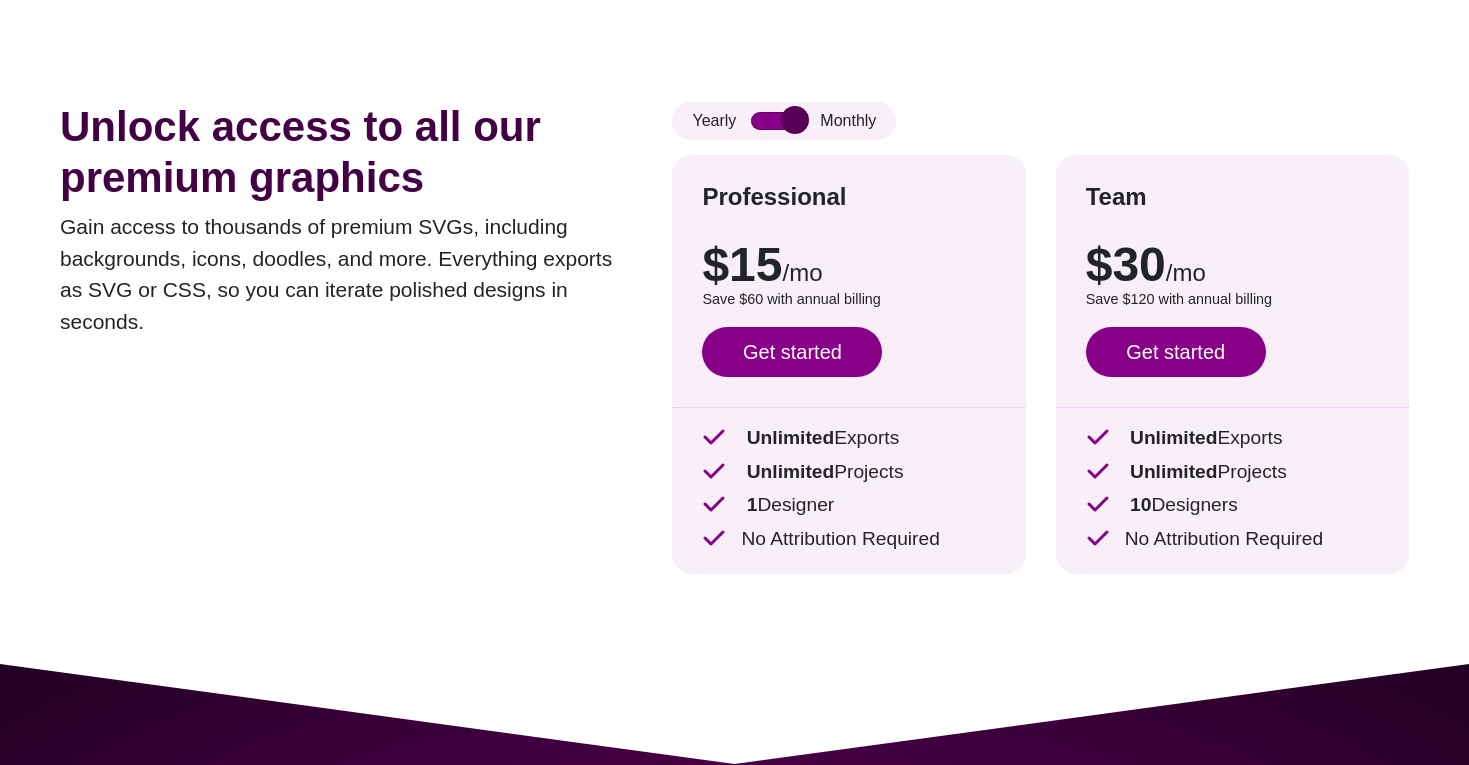 scroll, scrollTop: 106, scrollLeft: 0, axis: vertical 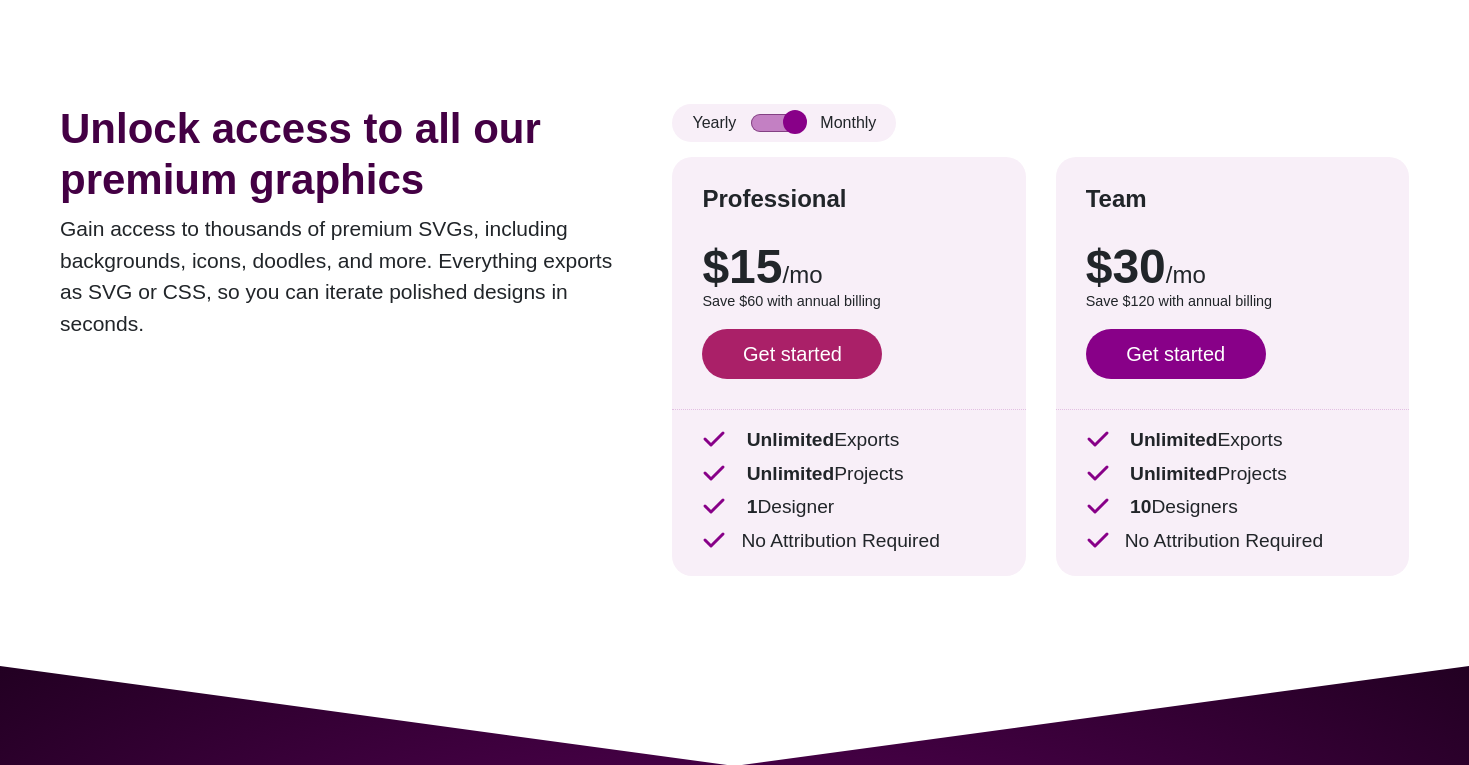click on "Get started" at bounding box center [792, 354] 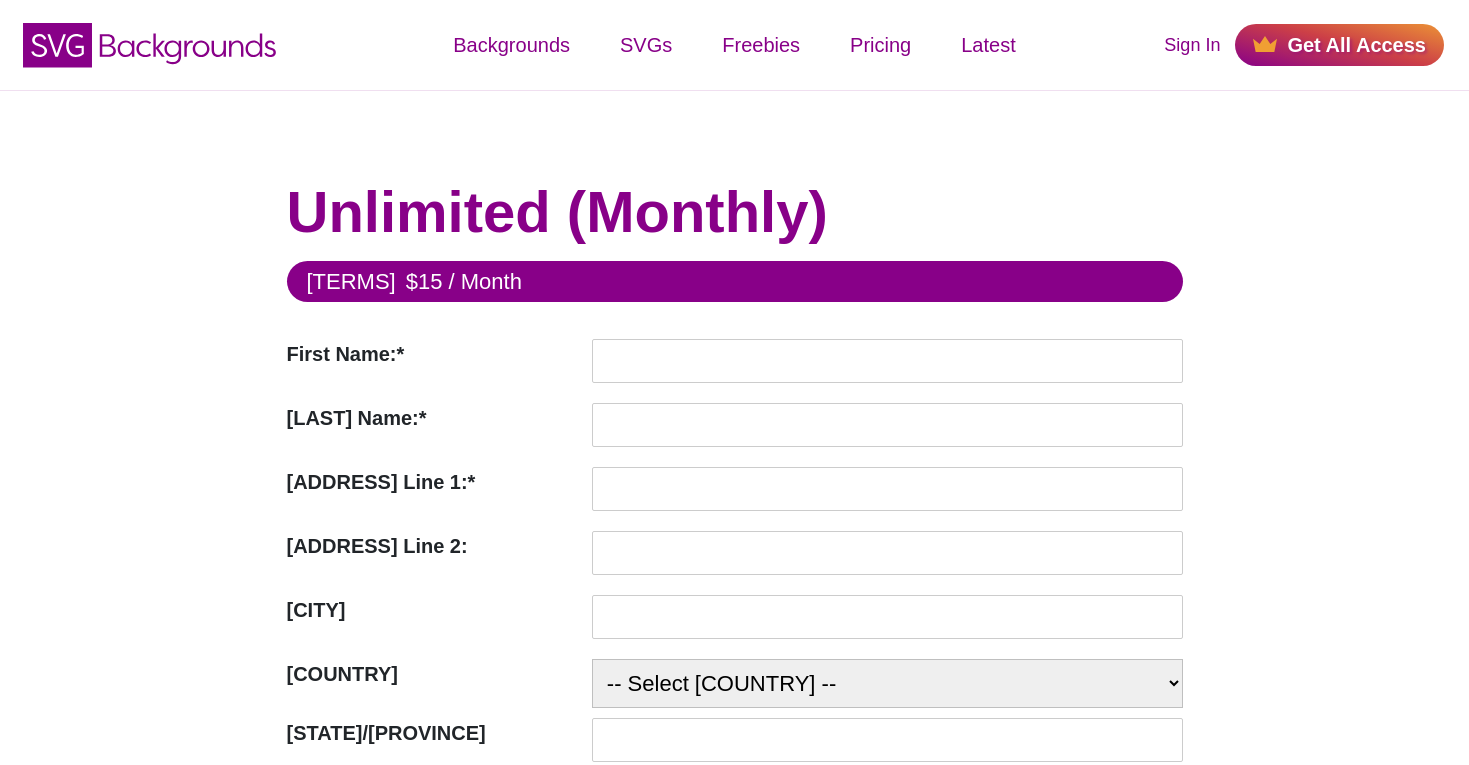 scroll, scrollTop: 0, scrollLeft: 0, axis: both 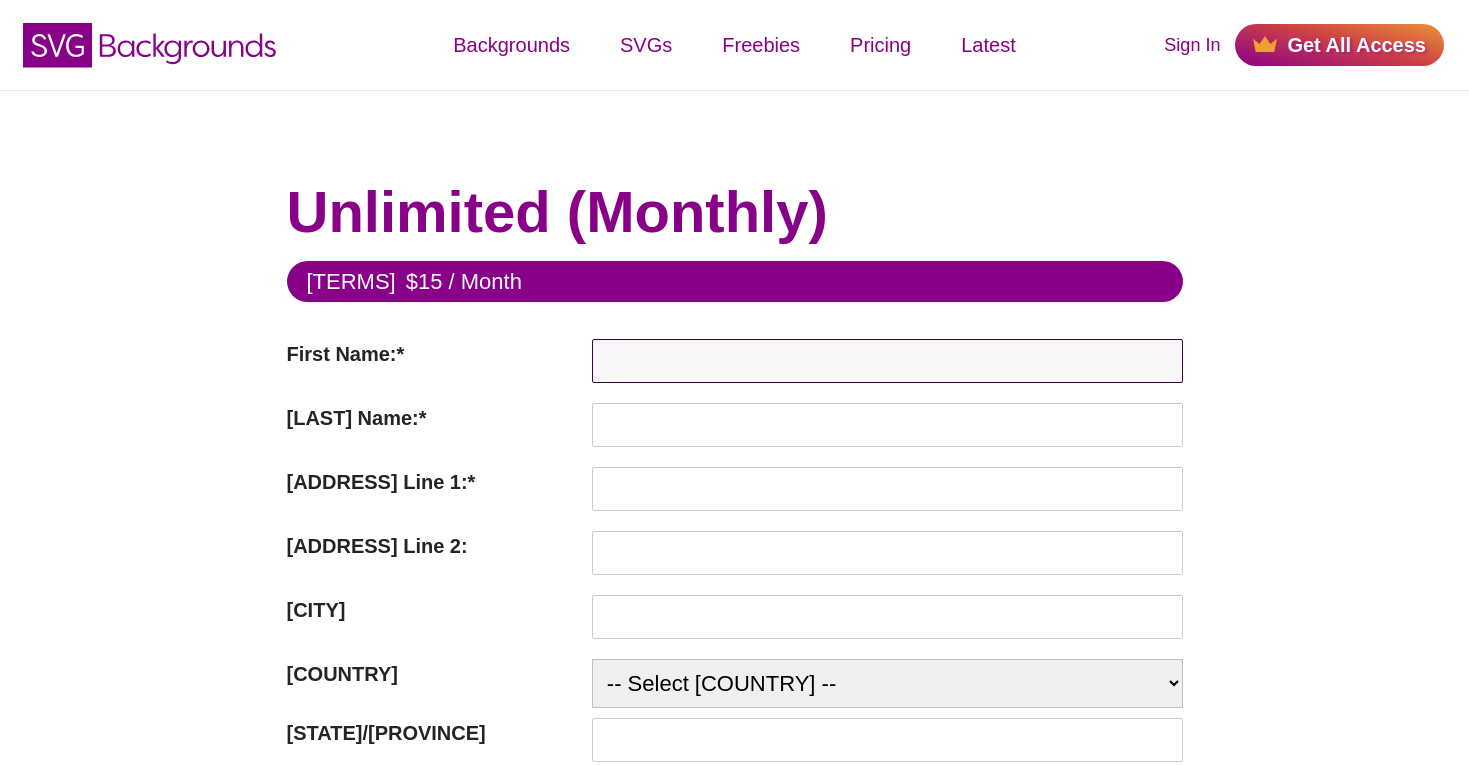 click on "First Name:*" at bounding box center (887, 361) 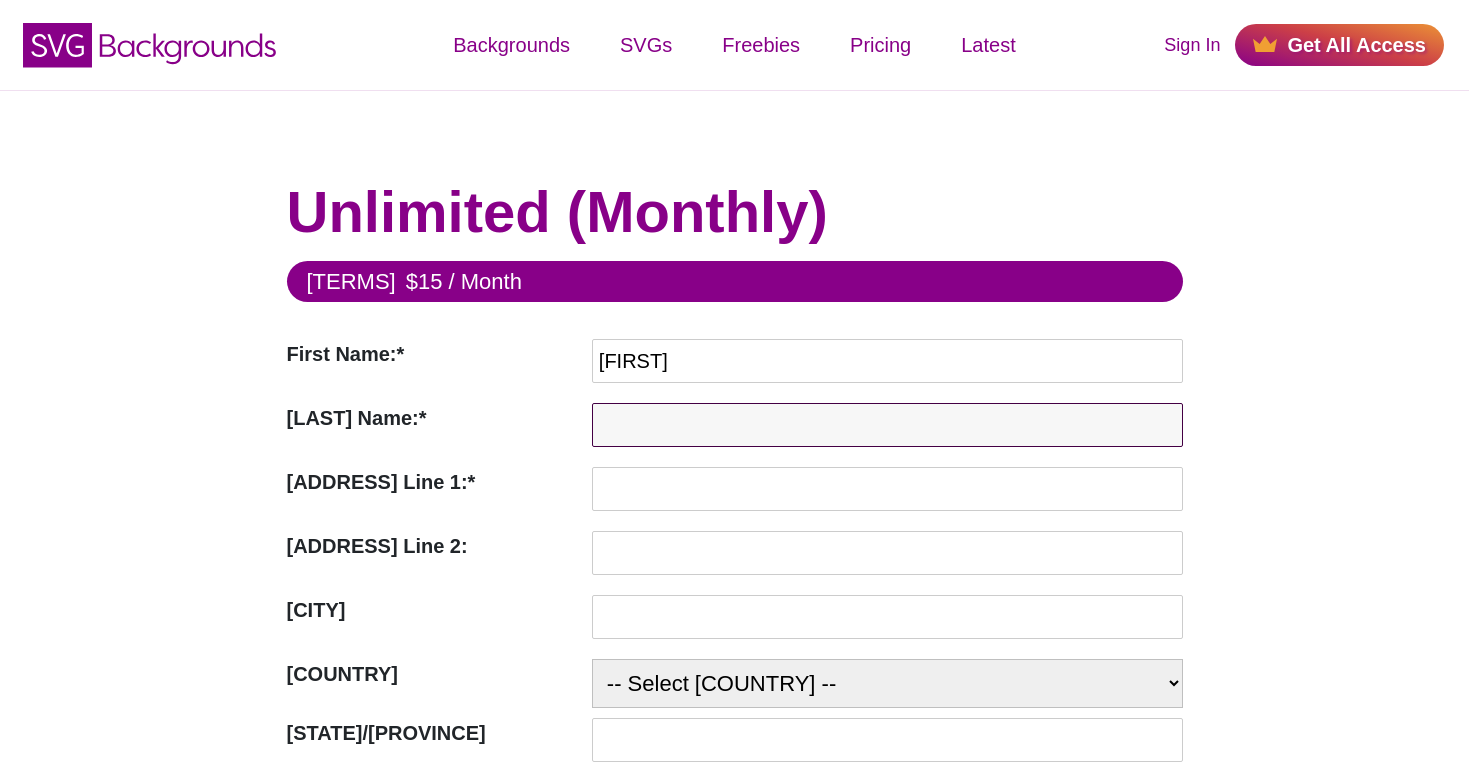 type on "[LAST]" 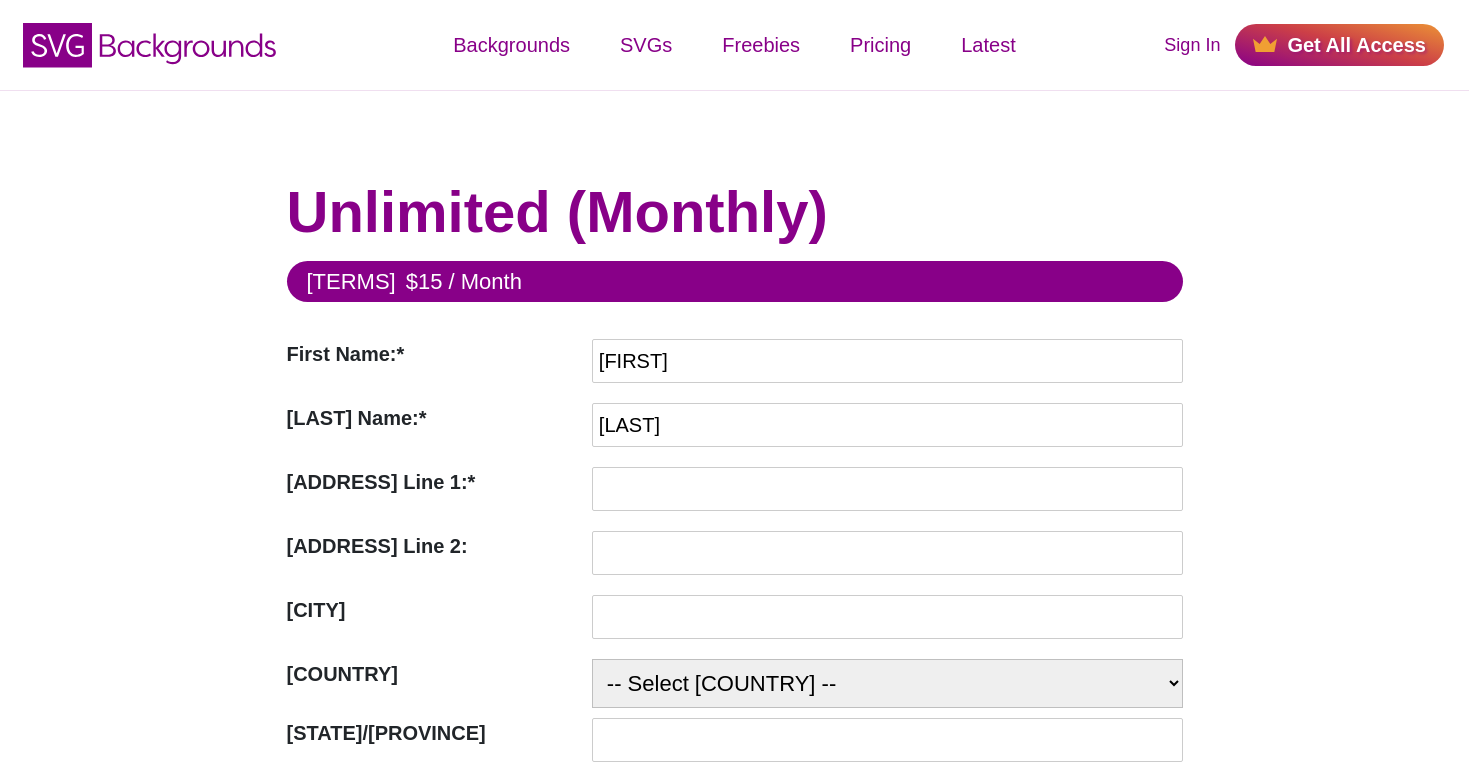type on "[NUMBER] [STREET]" 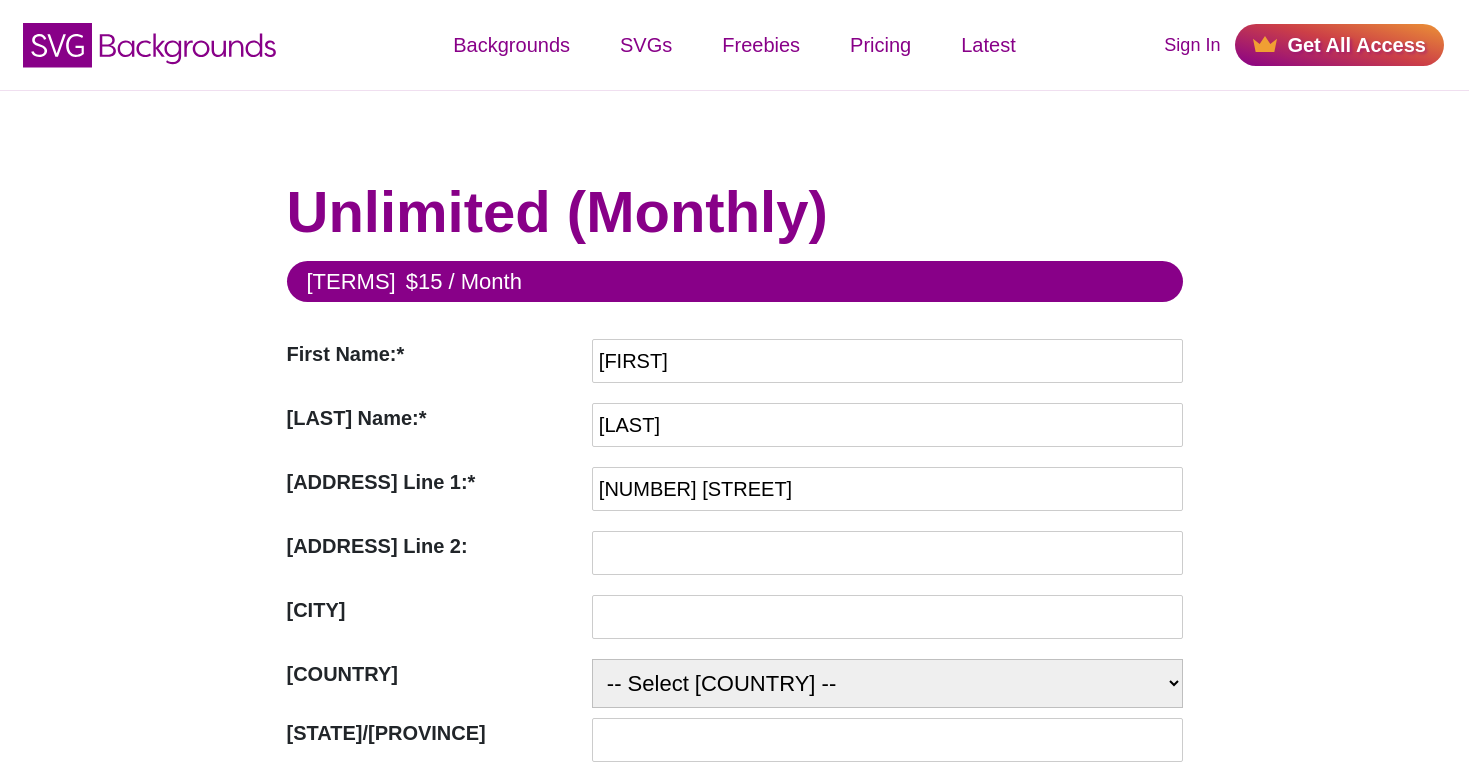 type on "des" 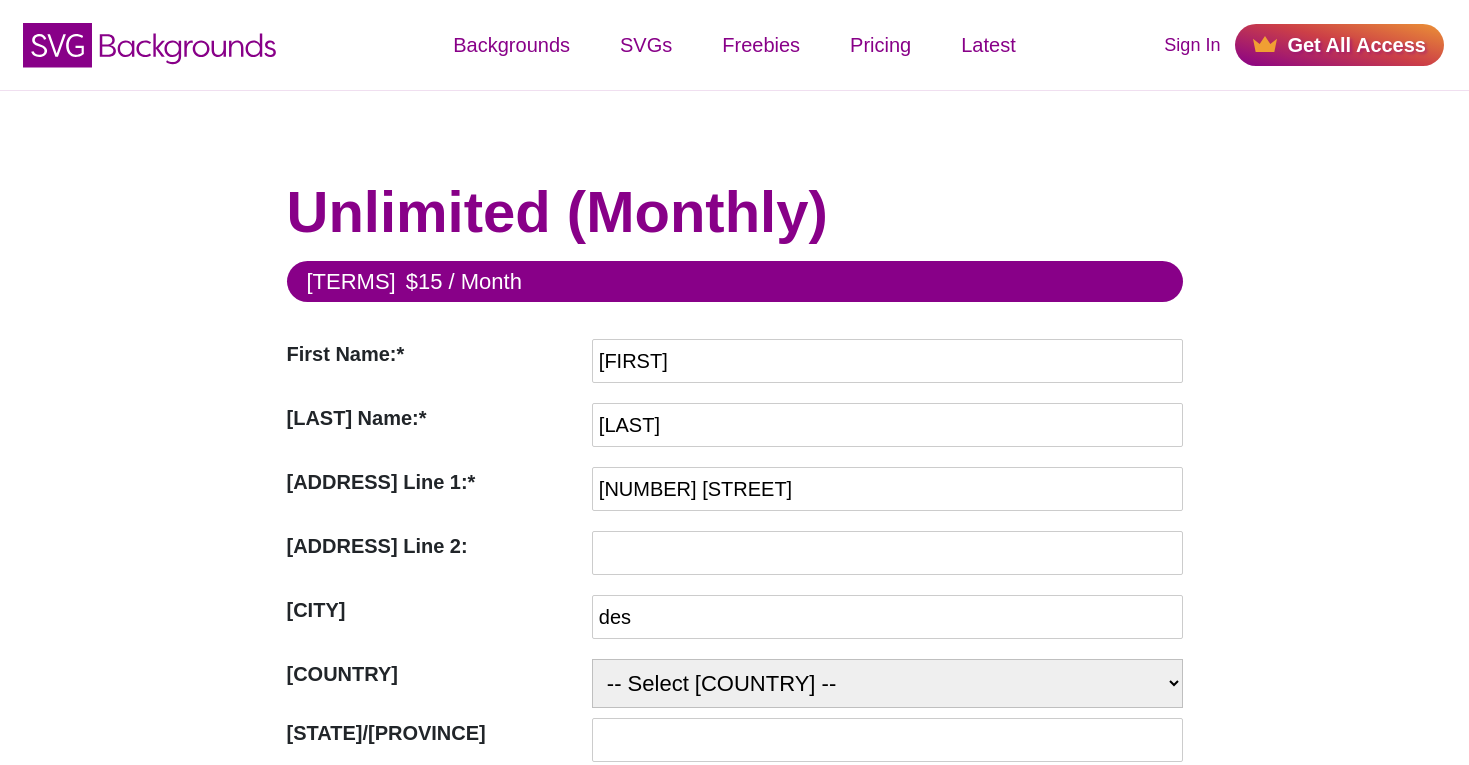 type on "50050" 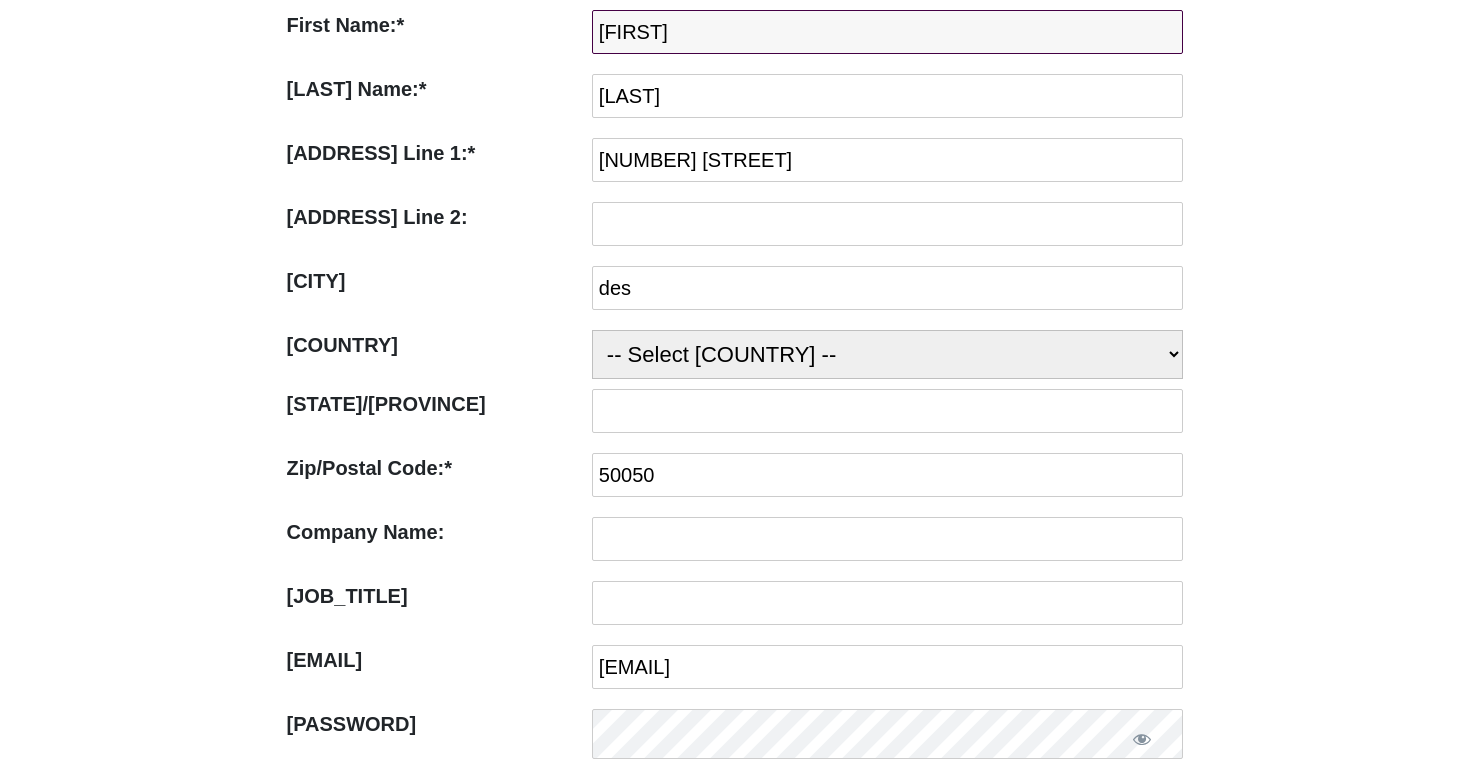 scroll, scrollTop: 389, scrollLeft: 0, axis: vertical 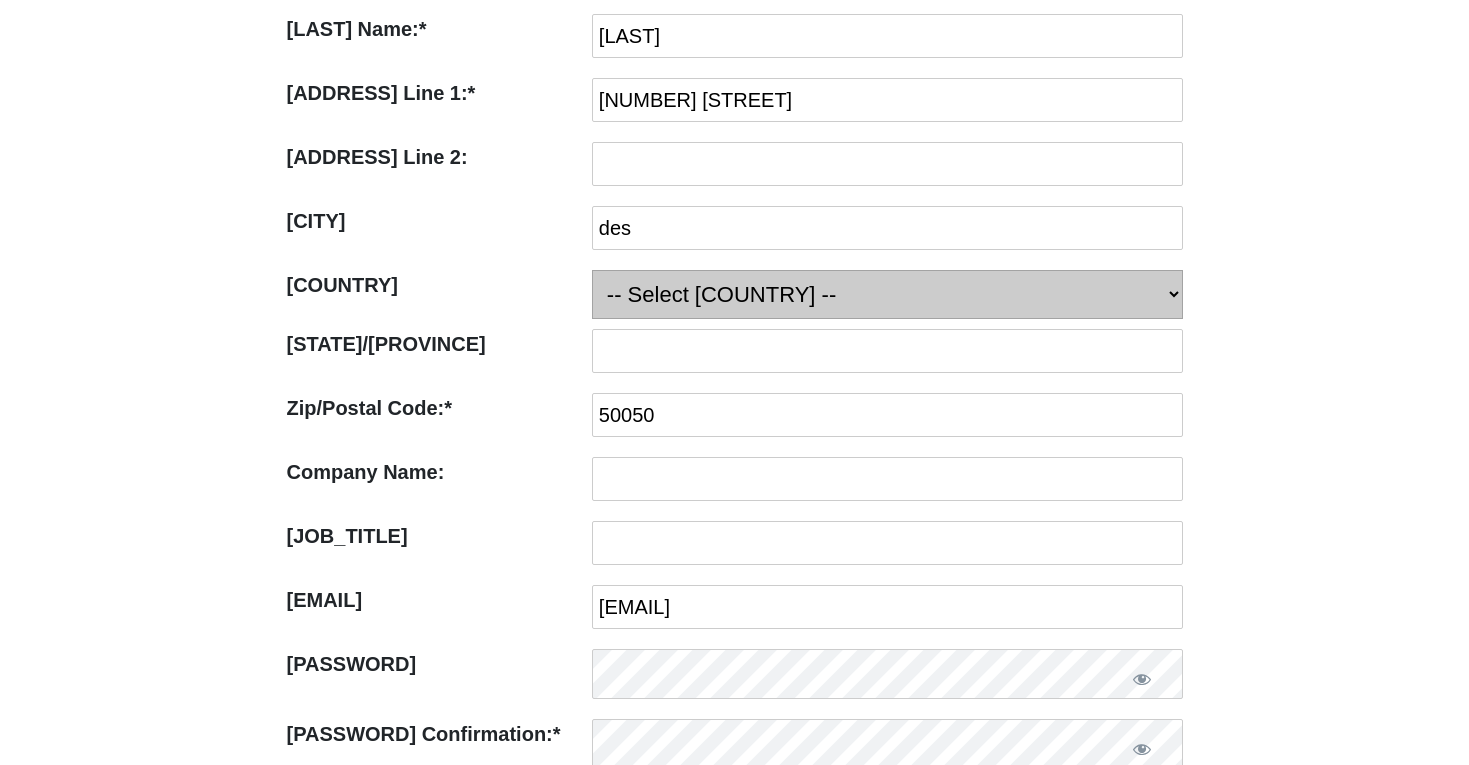 click on "-- Select Country --
United States (US)
Afghanistan
Åland Islands
Albania
Algeria
Andorra
Angola
Anguilla
Antarctica
Antigua and Barbuda
Argentina
Armenia
Aruba
Australia
Austria
Azerbaijan
Bahamas
Bahrain
Bangladesh
Barbados
Belarus
Belgium
Belau
Belize
Chad" at bounding box center [887, 294] 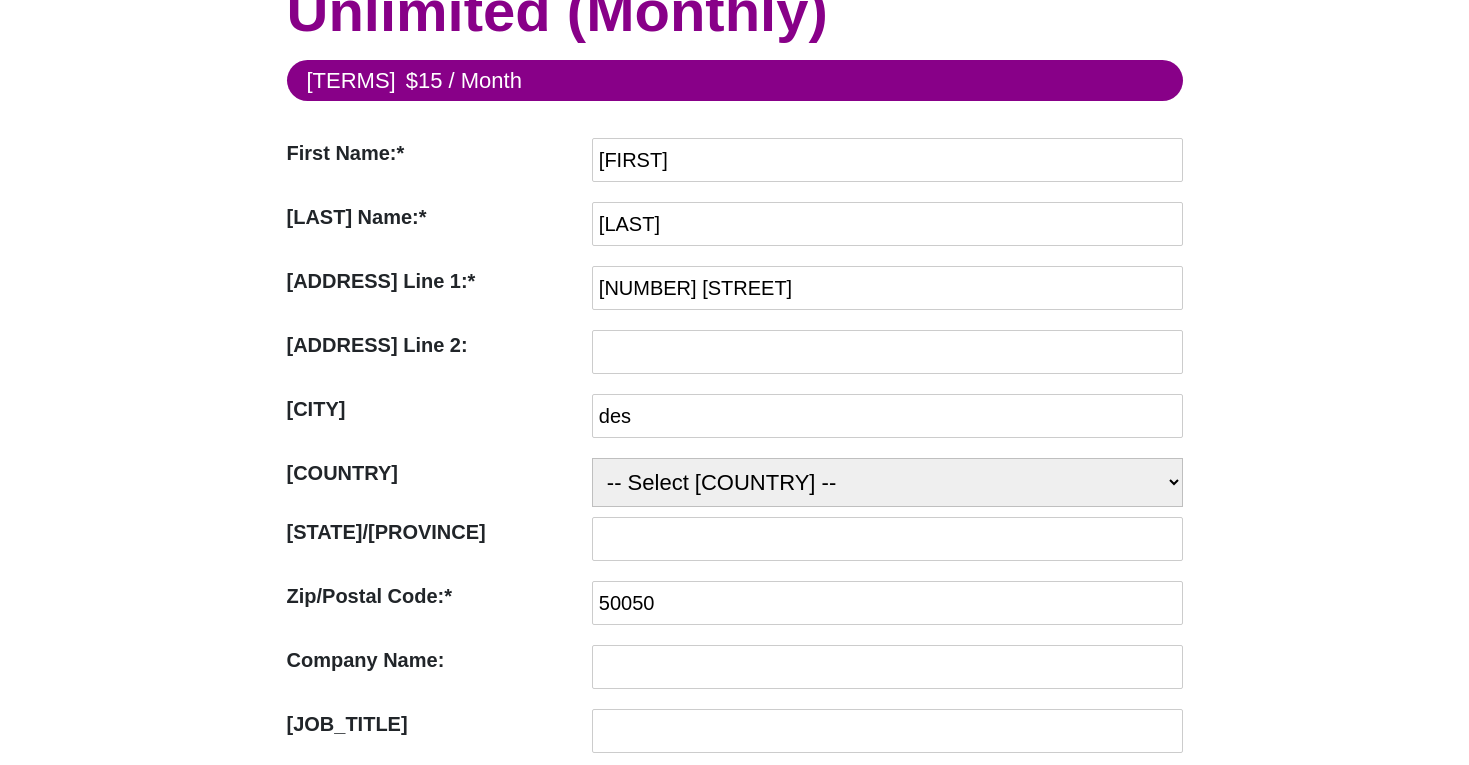 scroll, scrollTop: 94, scrollLeft: 0, axis: vertical 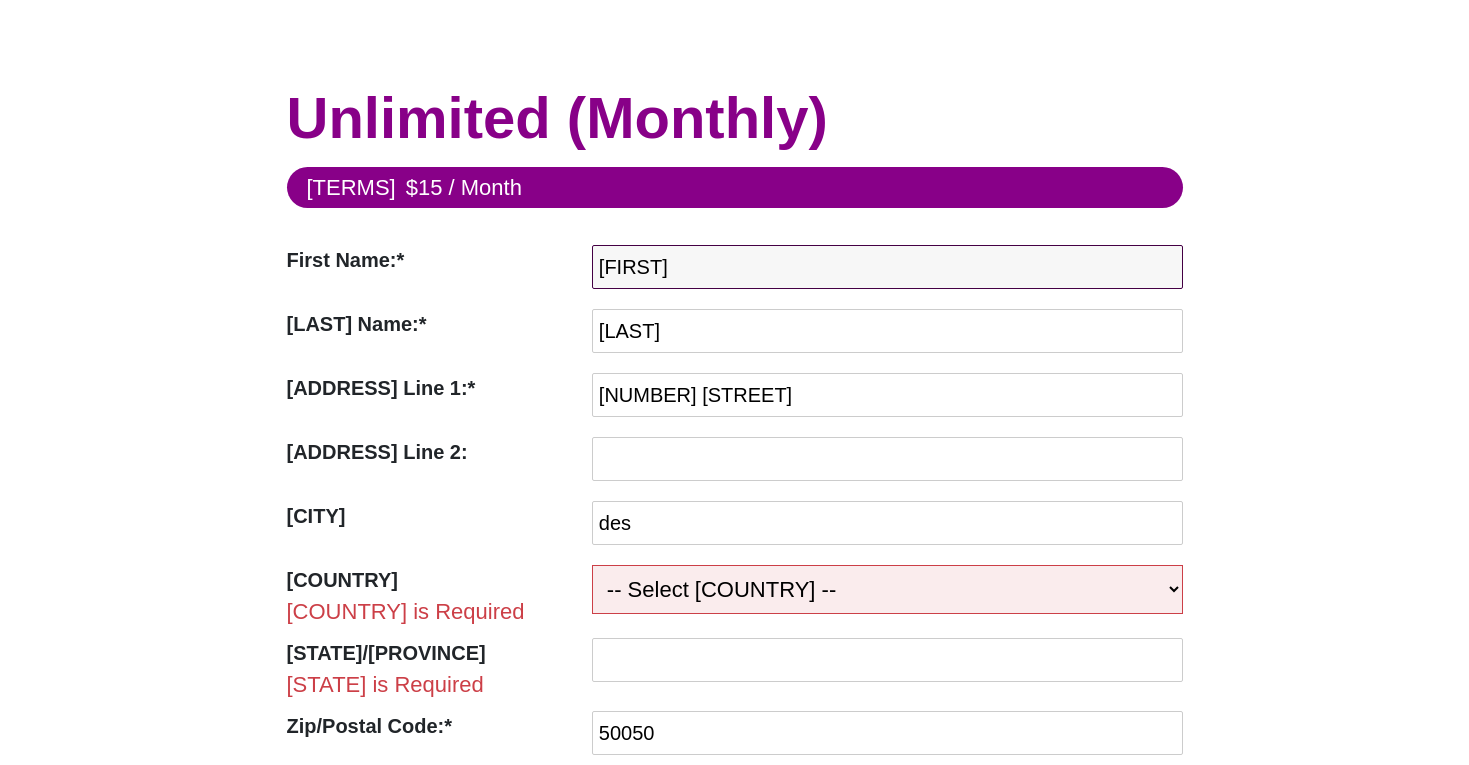 click on "[FIRST]" at bounding box center [887, 267] 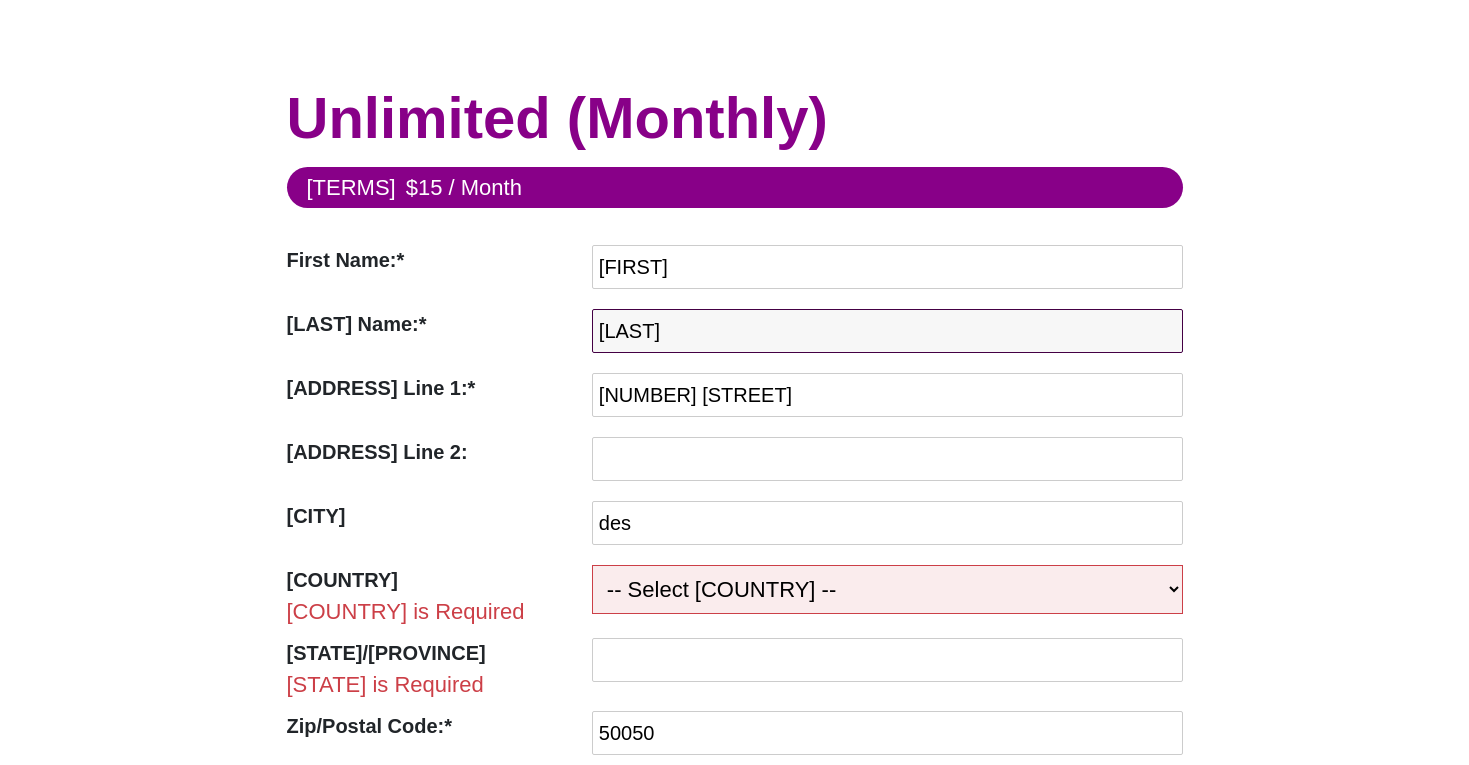 drag, startPoint x: 689, startPoint y: 331, endPoint x: 614, endPoint y: 329, distance: 75.026665 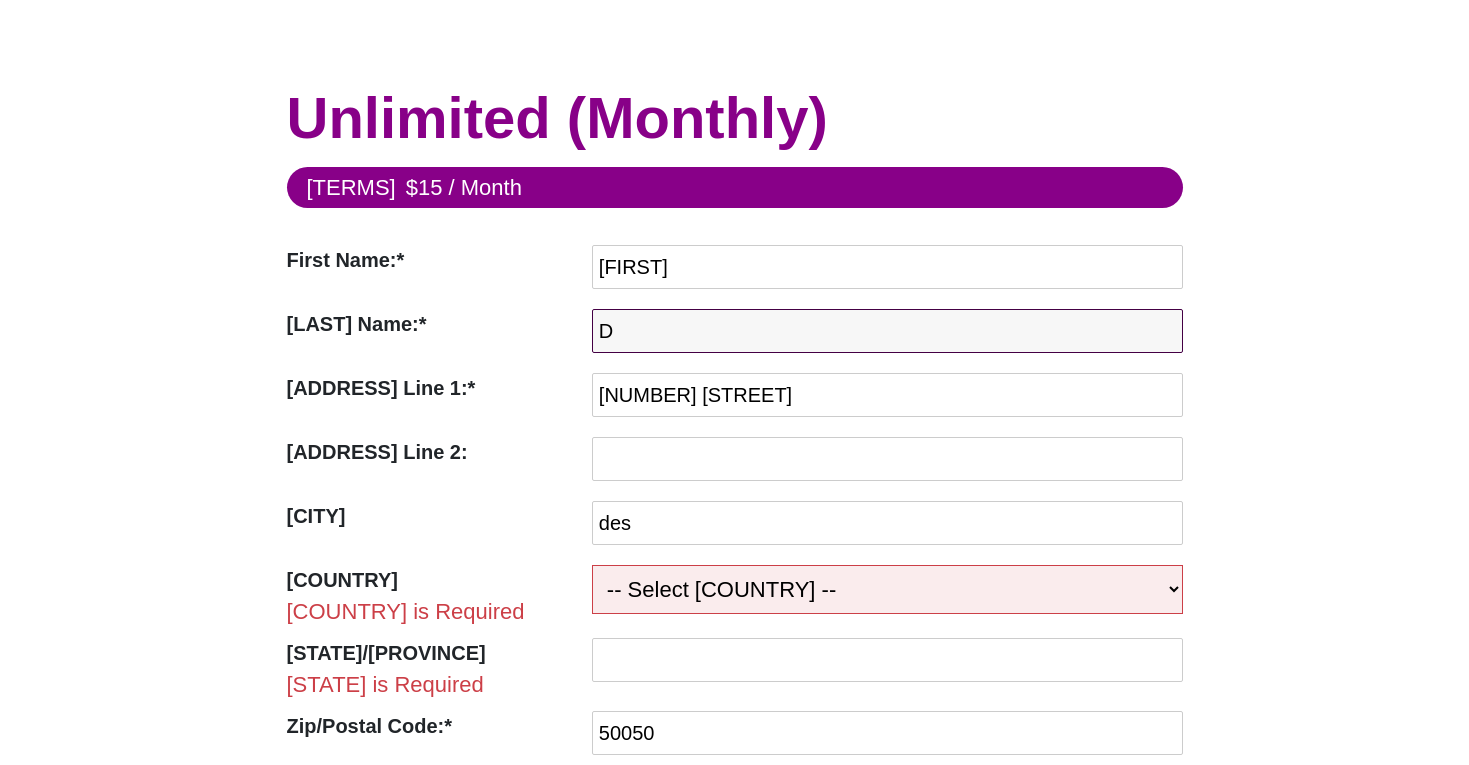 type on "D" 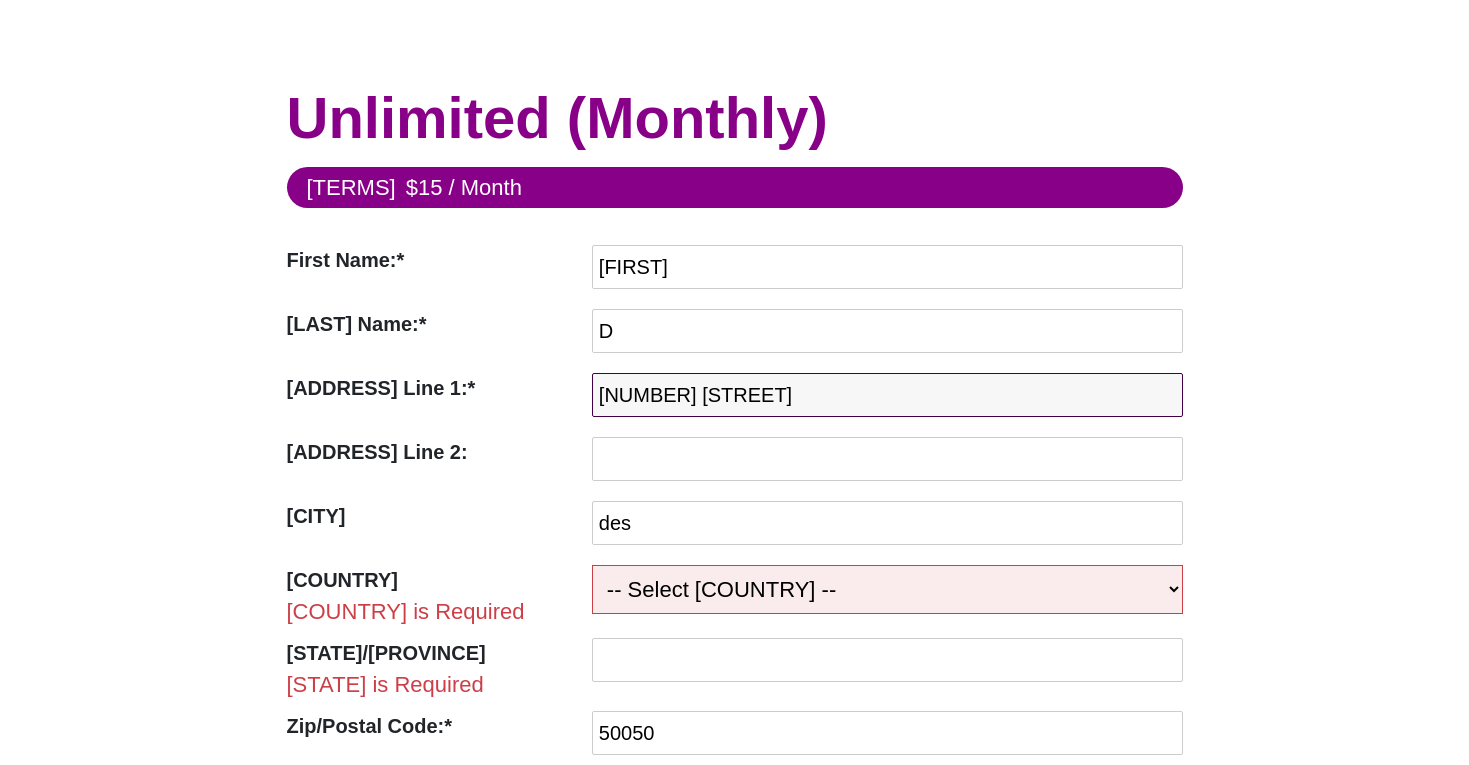 click on "[NUMBER] [STREET]" at bounding box center (887, 395) 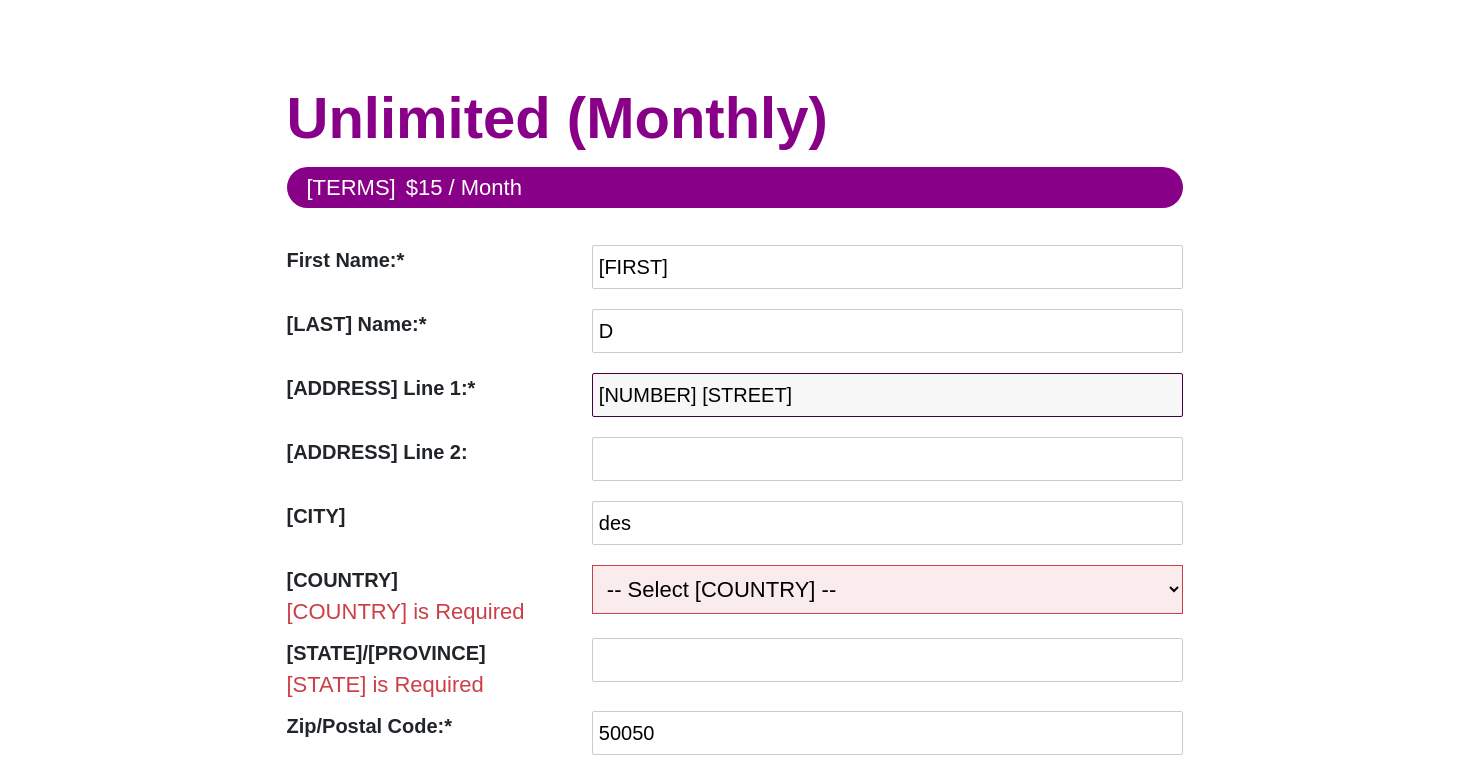 type on "[NUMBER] [STREET]" 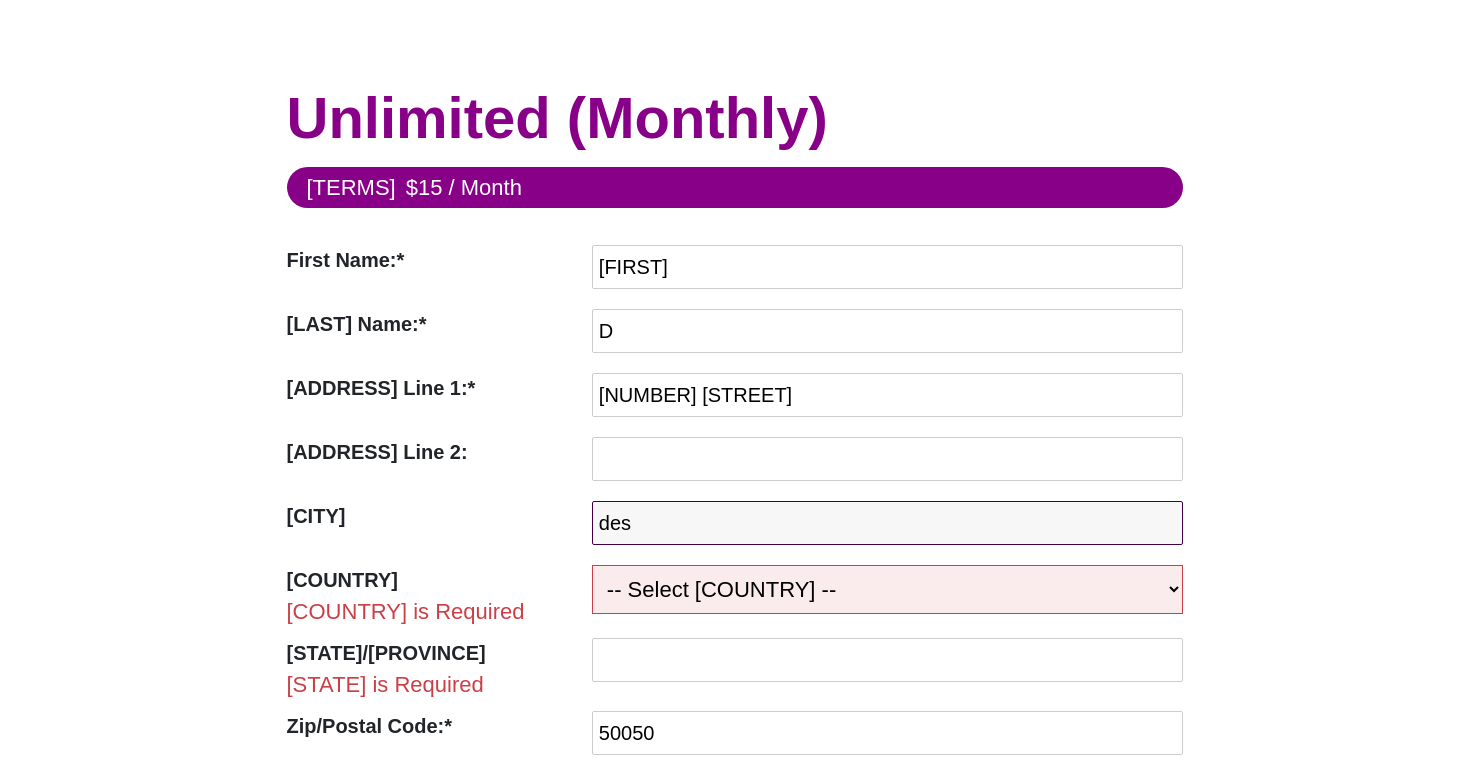 click on "des" at bounding box center [887, 523] 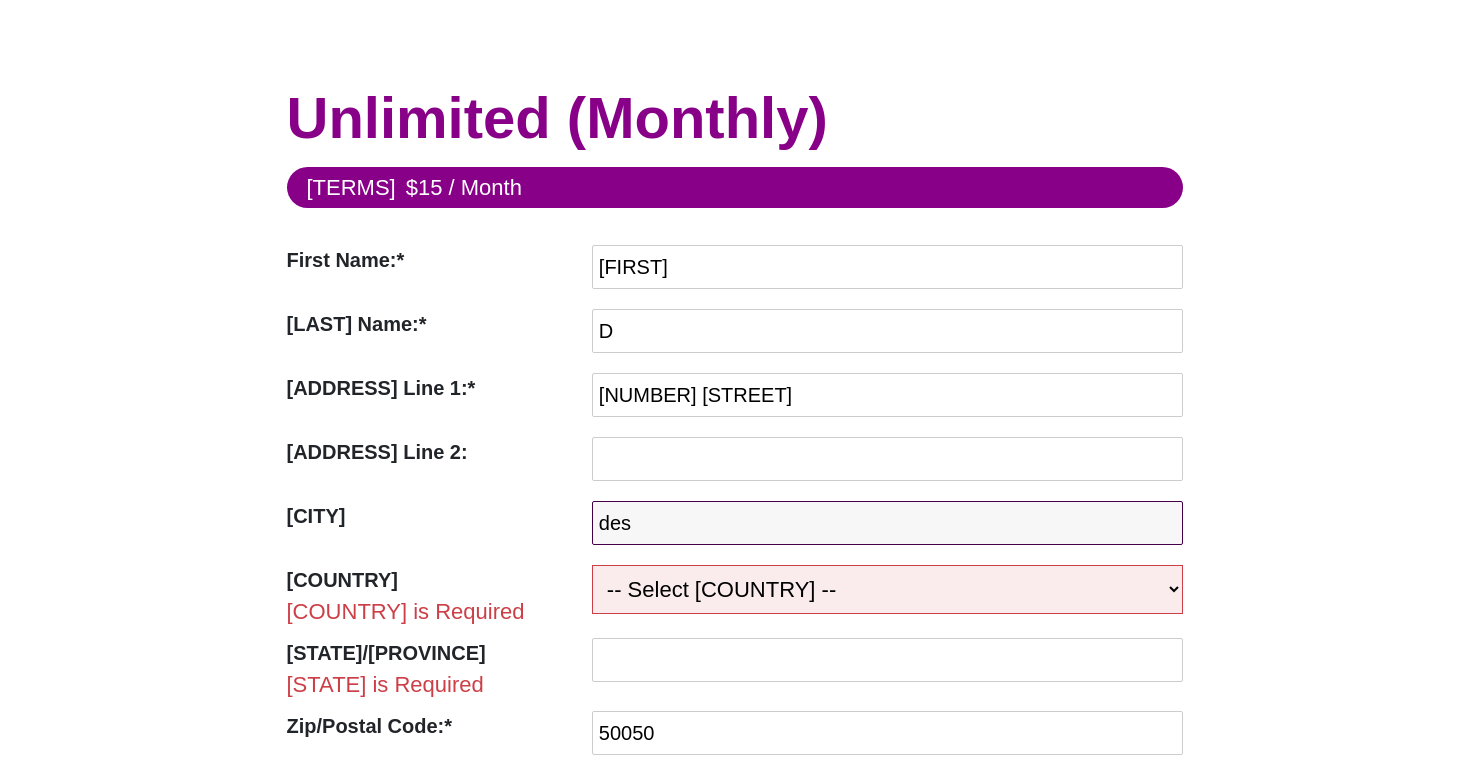 click on "des" at bounding box center (887, 523) 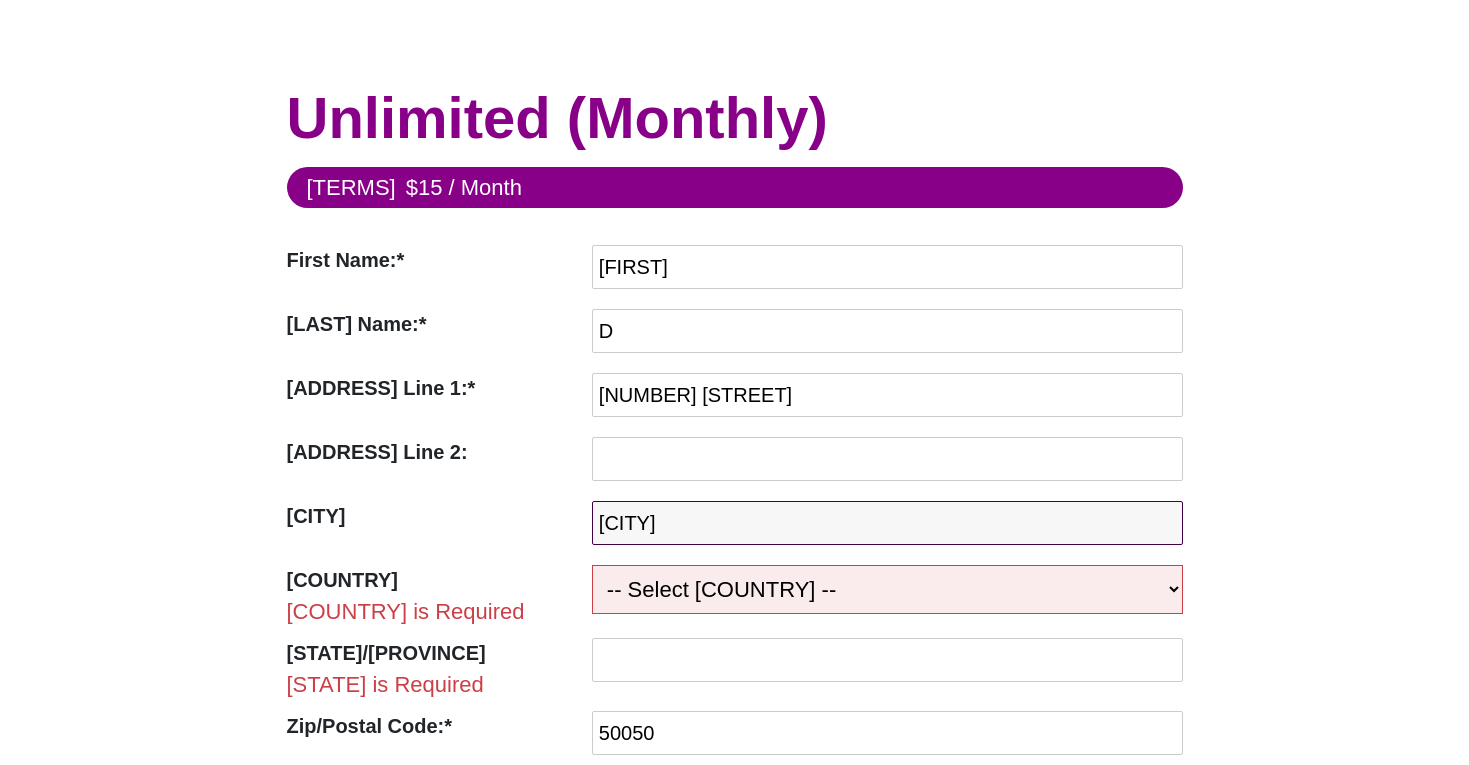 scroll, scrollTop: 281, scrollLeft: 0, axis: vertical 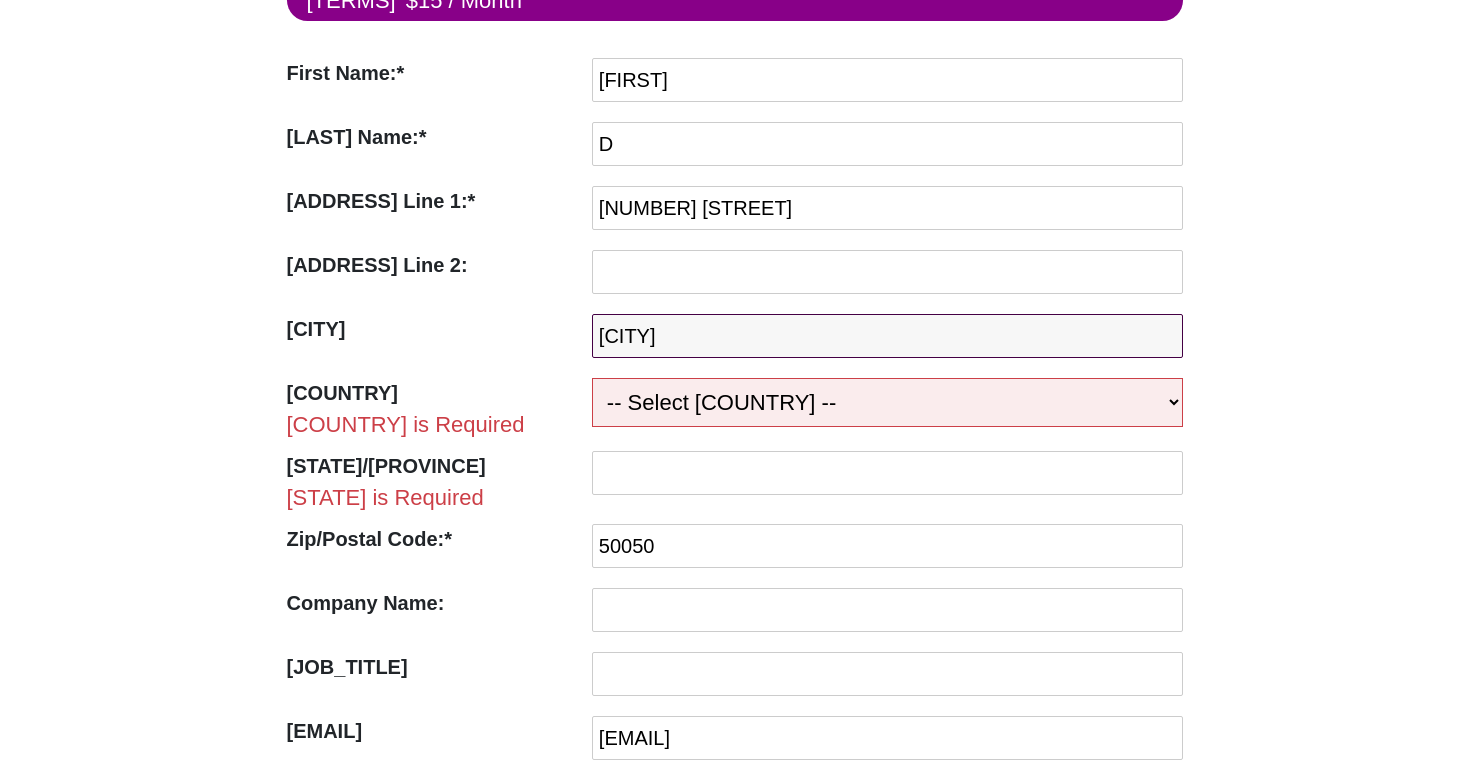 type on "[CITY]" 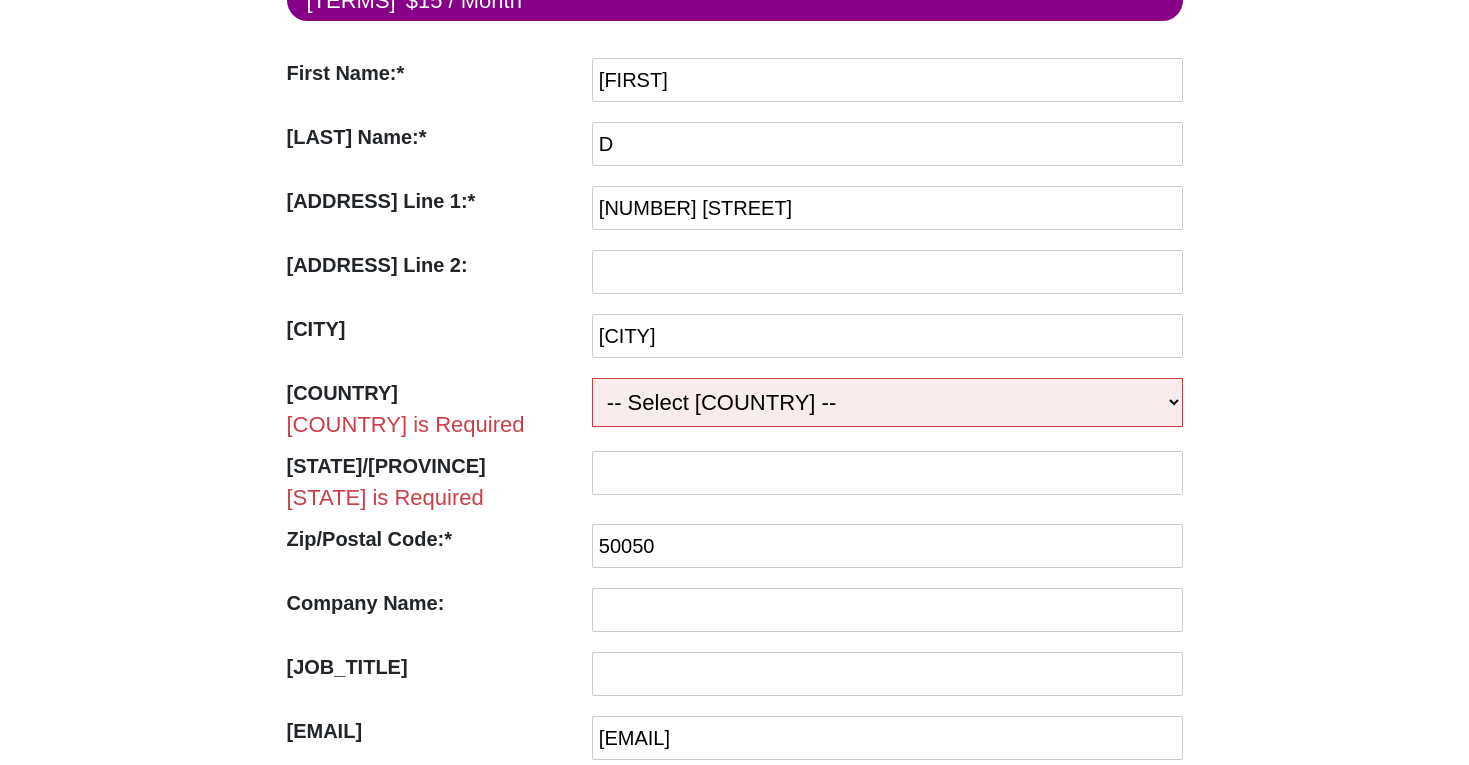 click on "-- Select Country --
United States (US)
Afghanistan
Åland Islands
Albania
Algeria
Andorra
Angola
Anguilla
Antarctica
Antigua and Barbuda
Argentina
Armenia
Aruba
Australia
Austria
Azerbaijan
Bahamas
Bahrain
Bangladesh
Barbados
Belarus
Belgium
Belau
Belize
Chad" at bounding box center [887, 402] 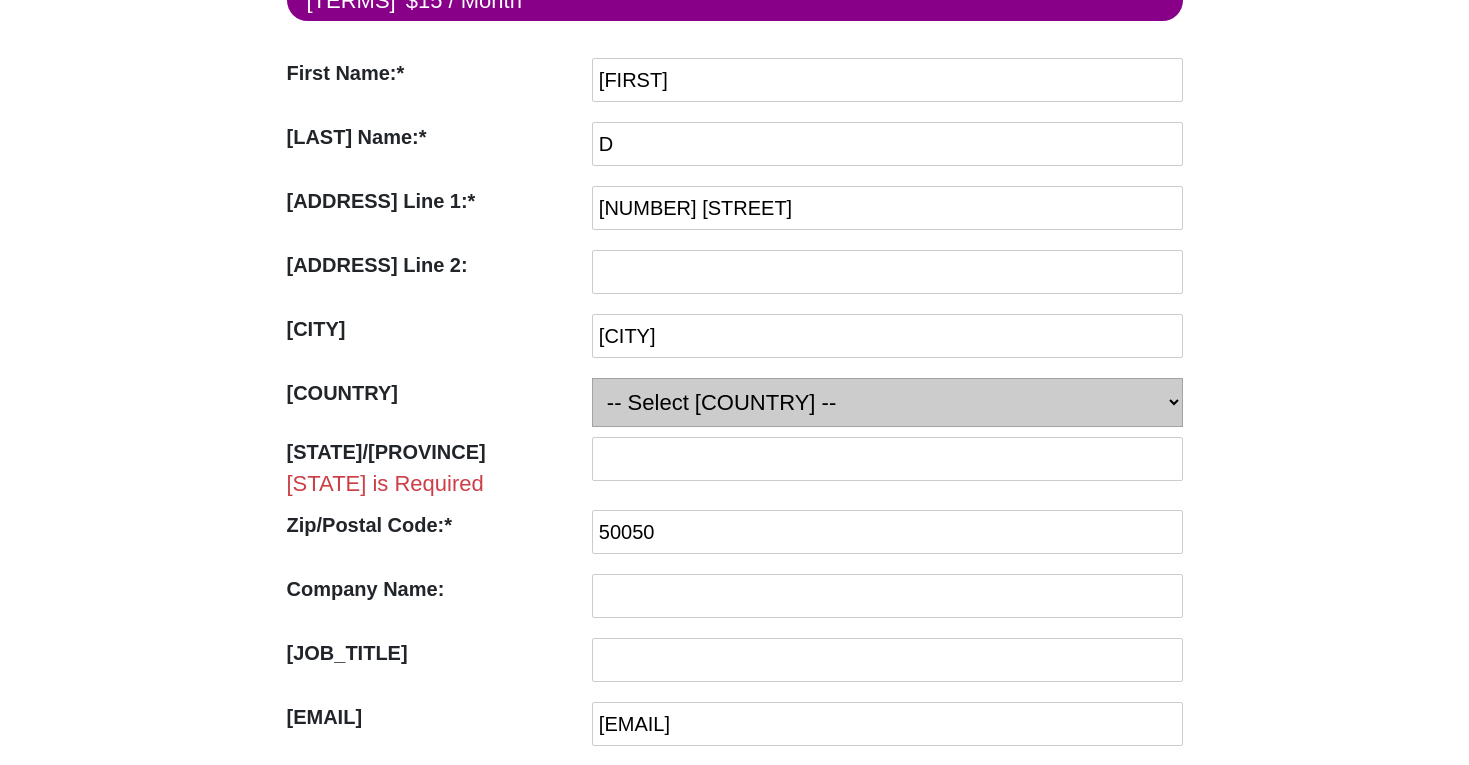 select on "[COUNTRY]" 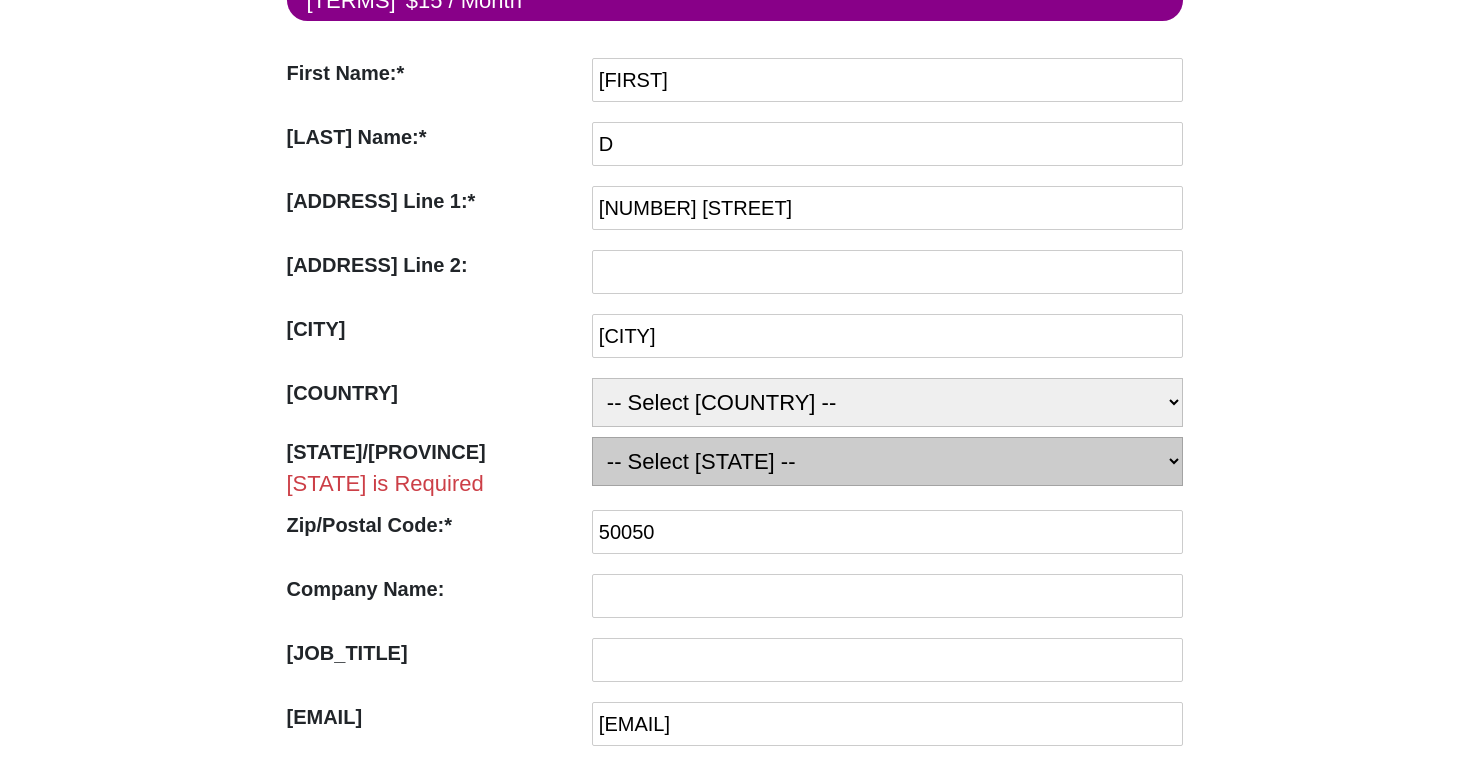 click on "-- Select State -- Alabama Alaska Arizona Arkansas California Colorado Connecticut Delaware District Of Columbia Florida Georgia Hawaii Idaho Illinois Indiana Iowa Kansas Kentucky Louisiana Maine Maryland Massachusetts Michigan Minnesota Mississippi Missouri Montana Nebraska Nevada New Hampshire New Jersey New Mexico New York North Carolina North Dakota Ohio Oklahoma Oregon Pennsylvania Rhode Island South Carolina South Dakota Tennessee Texas Utah Vermont Virginia Washington West Virginia Wisconsin Wyoming Armed Forces (AA) Armed Forces (AE) Armed Forces (AP) American Samoa Guam Northern Mariana Islands Puerto Rico US Minor Outlying Islands US Virgin Islands" at bounding box center (887, 461) 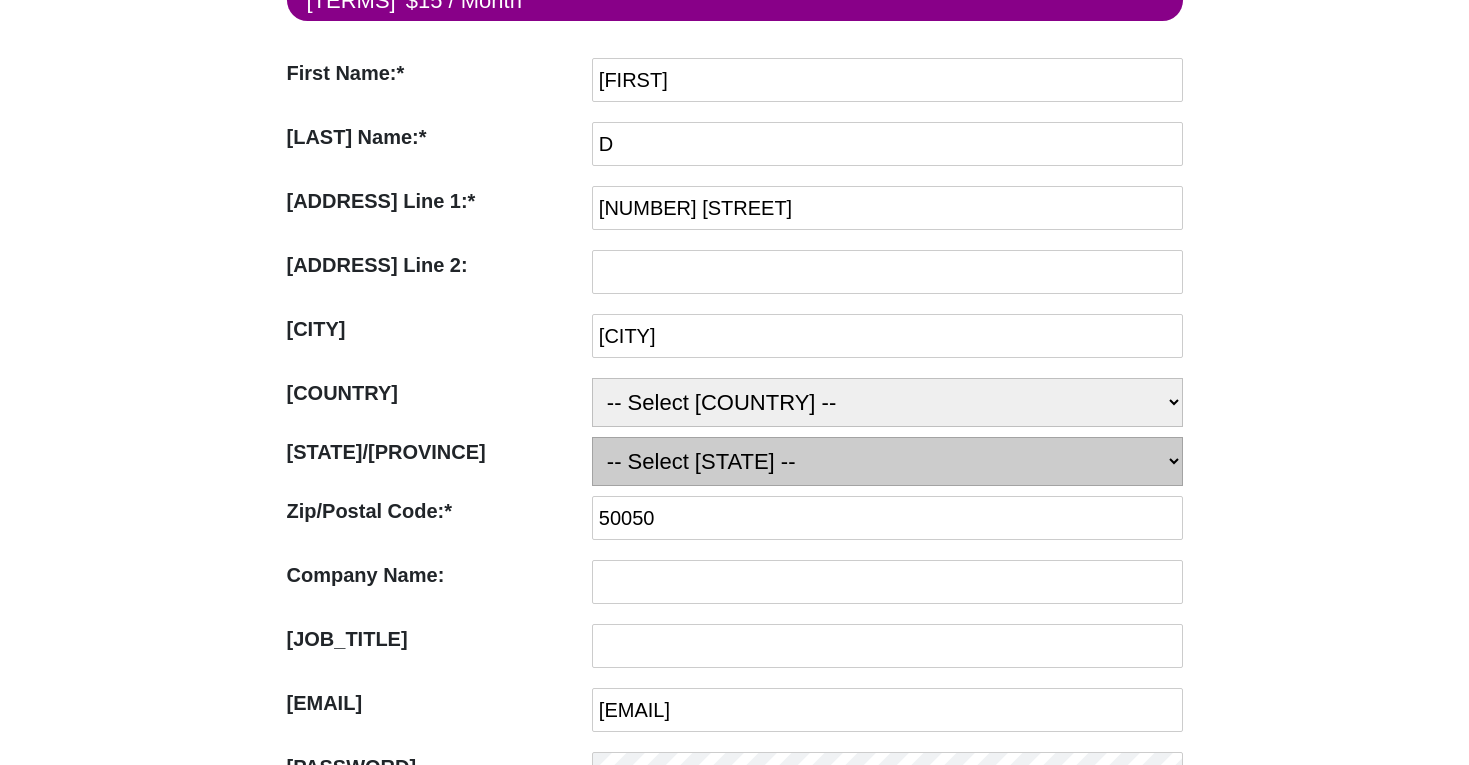 select on "[STATE]" 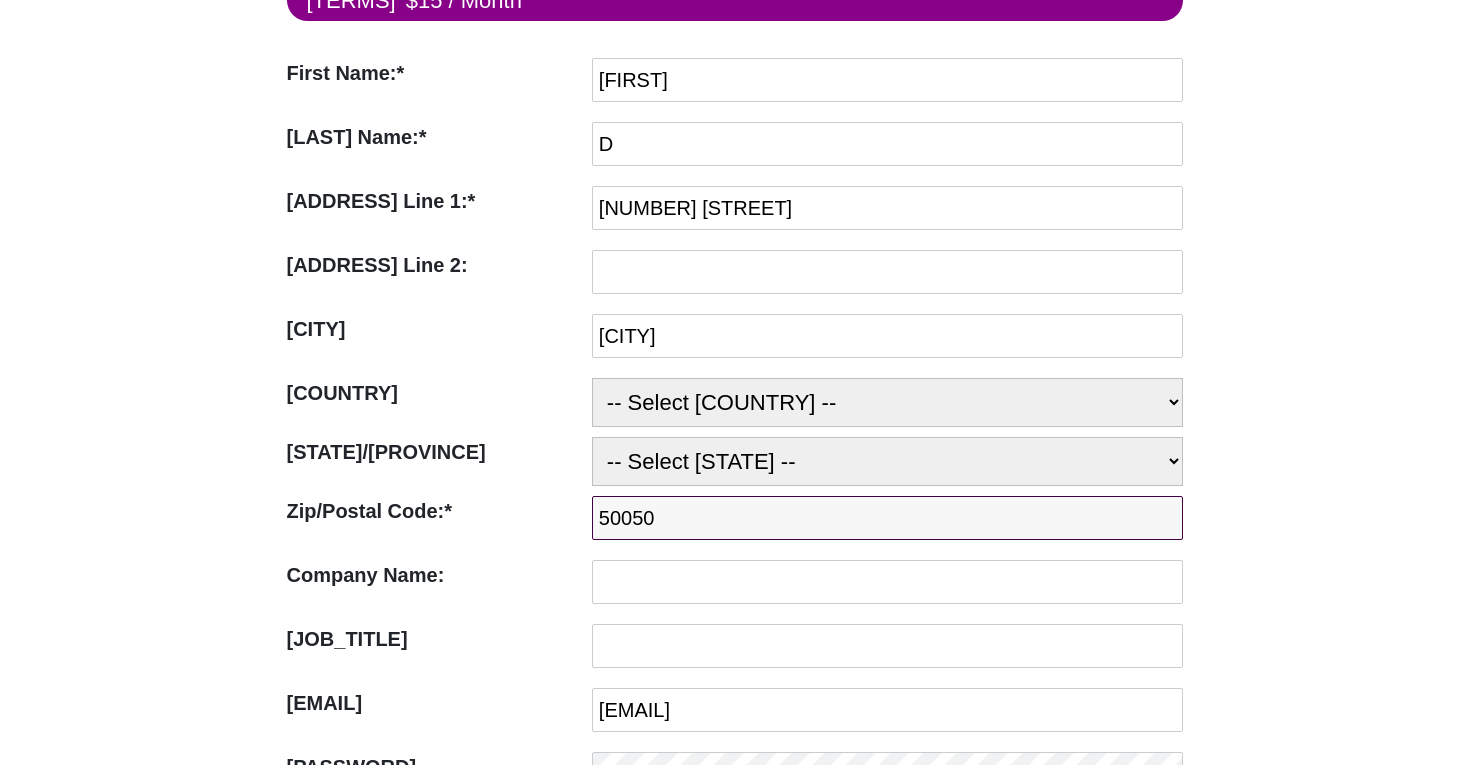 click on "50050" at bounding box center [887, 518] 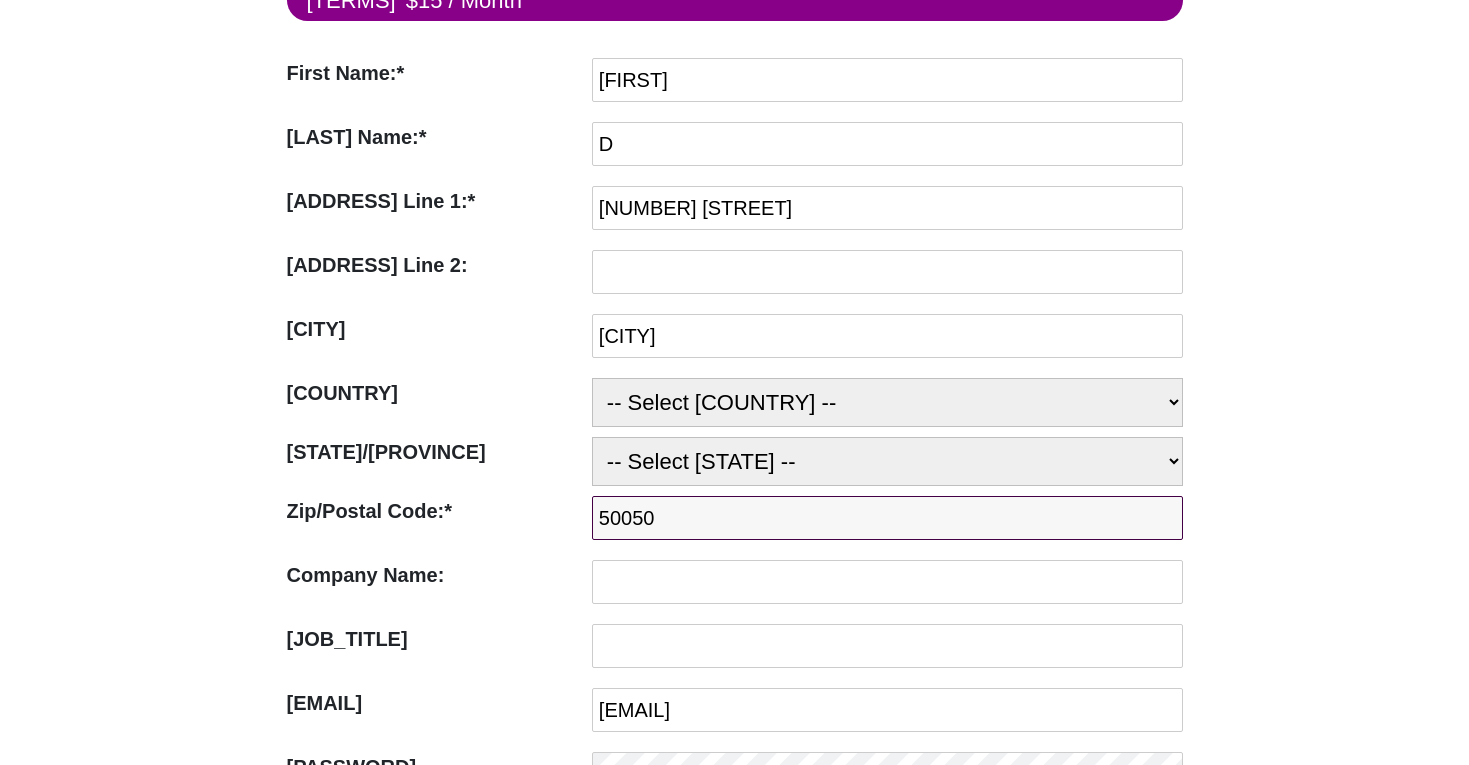 click on "50050" at bounding box center [887, 518] 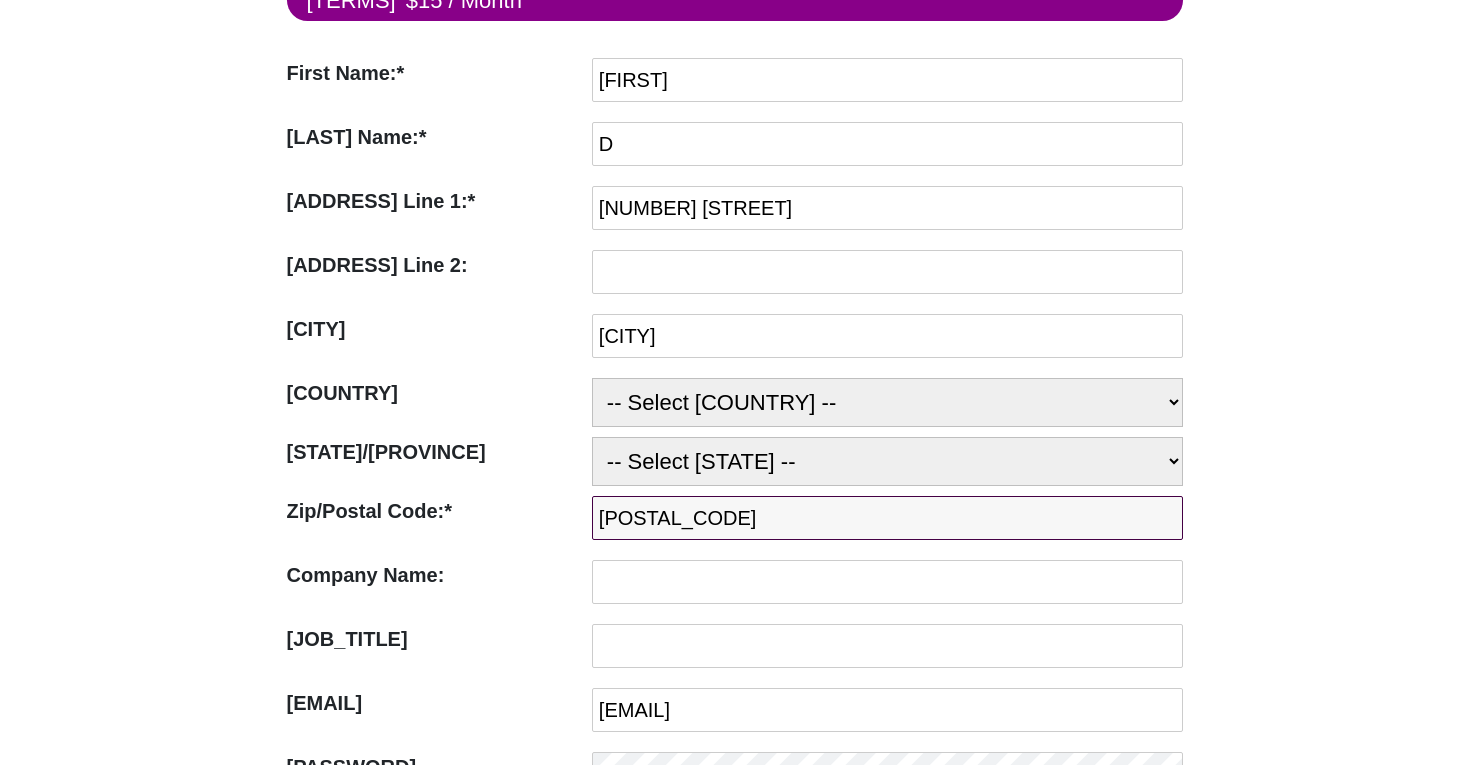 type on "[POSTAL_CODE]" 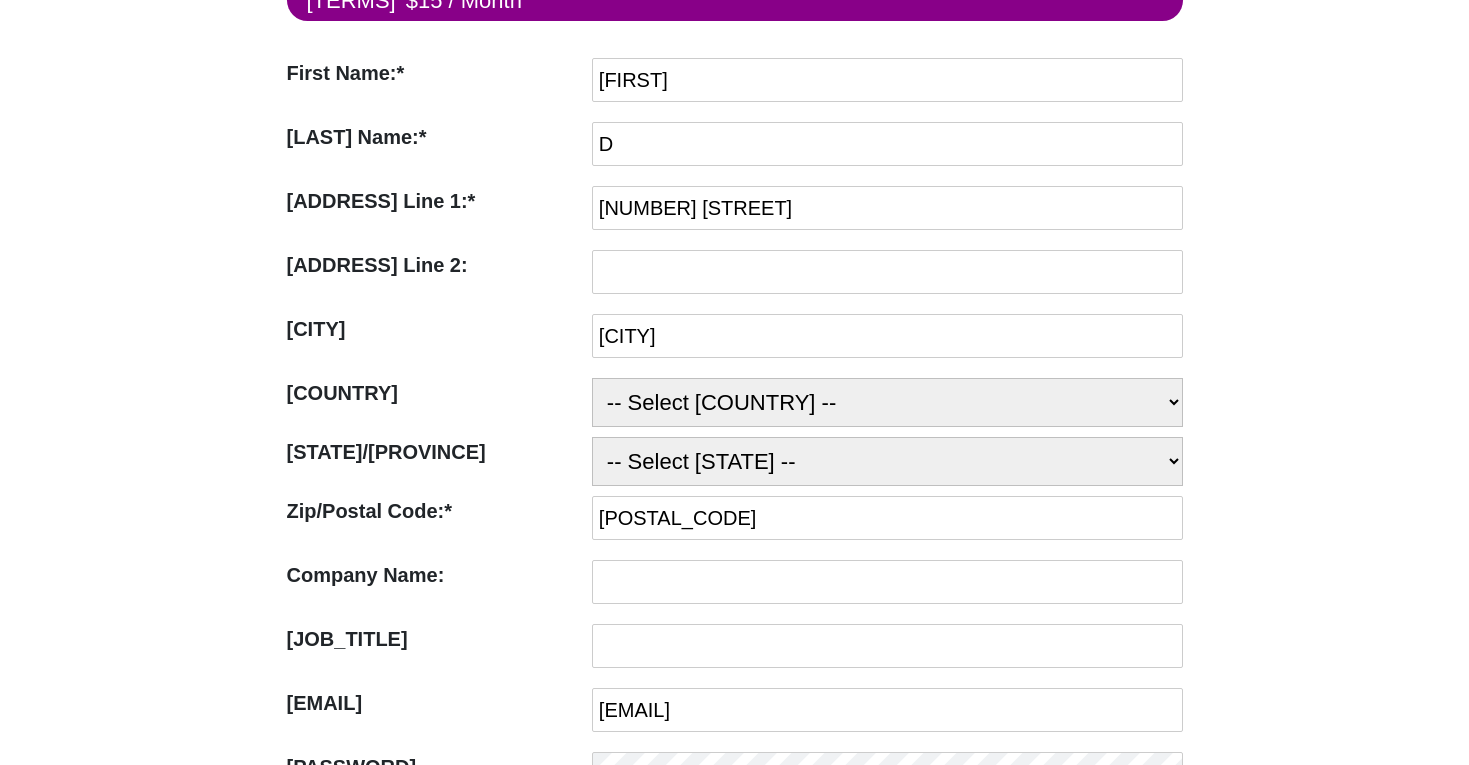 click on "Company Name:" at bounding box center [434, 575] 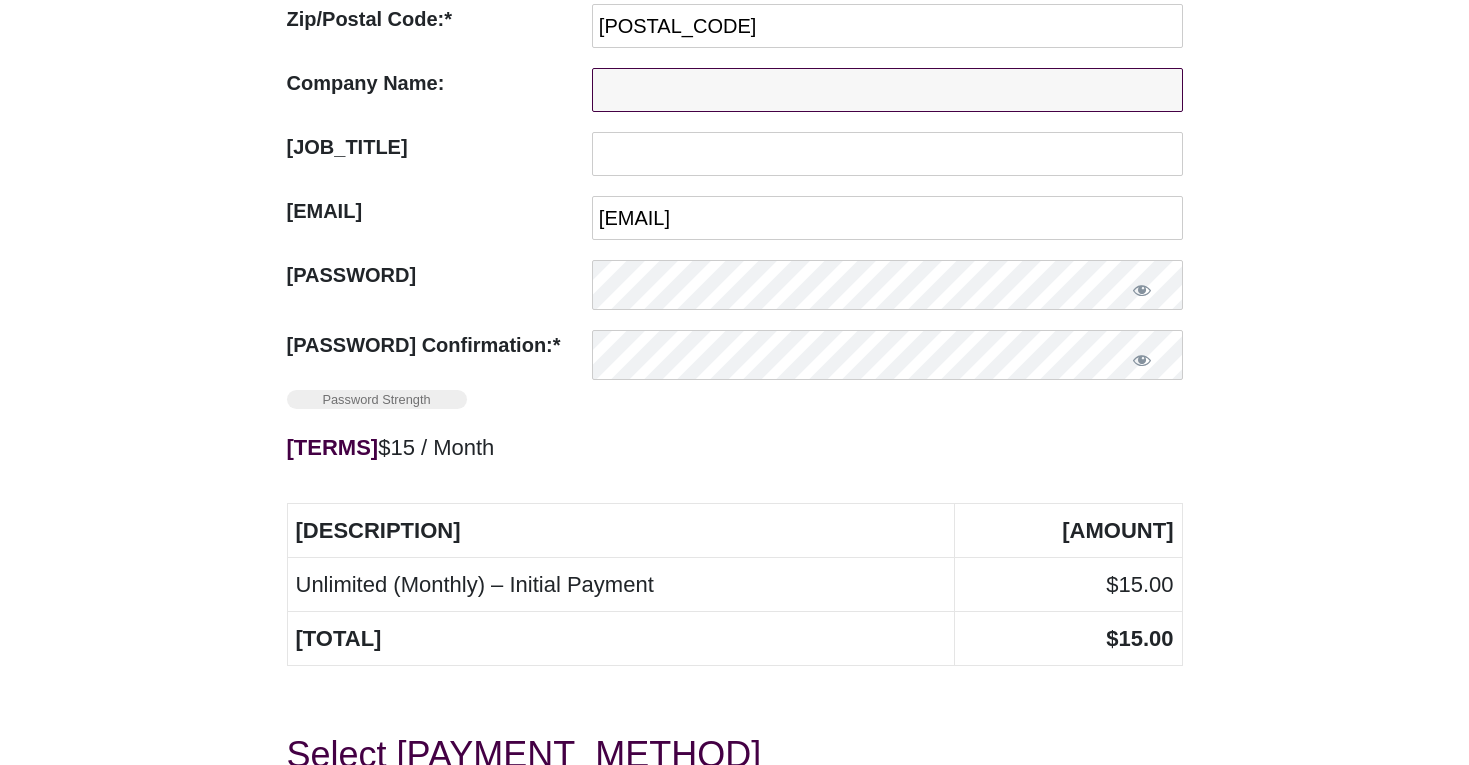 scroll, scrollTop: 810, scrollLeft: 0, axis: vertical 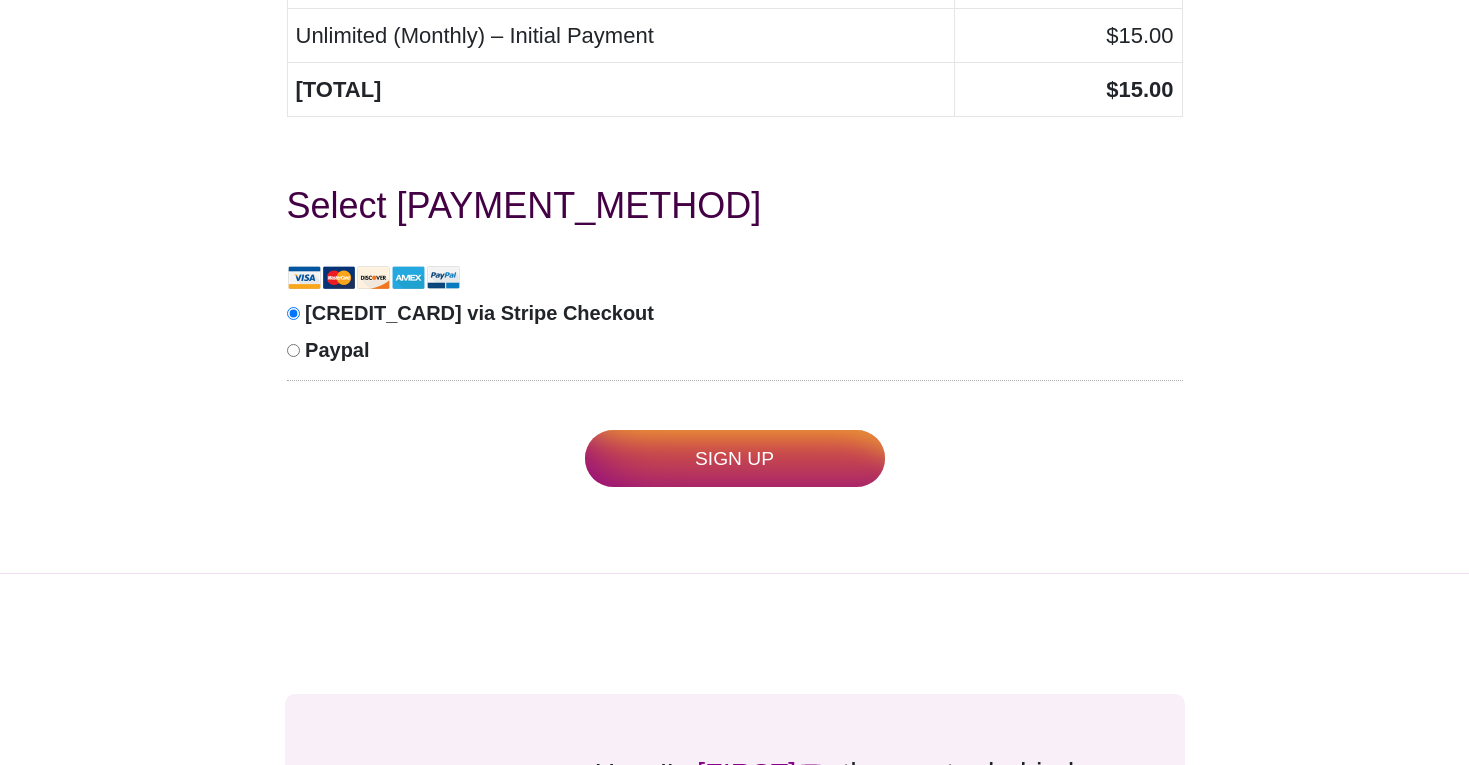 click on "Sign Up" at bounding box center (735, 458) 